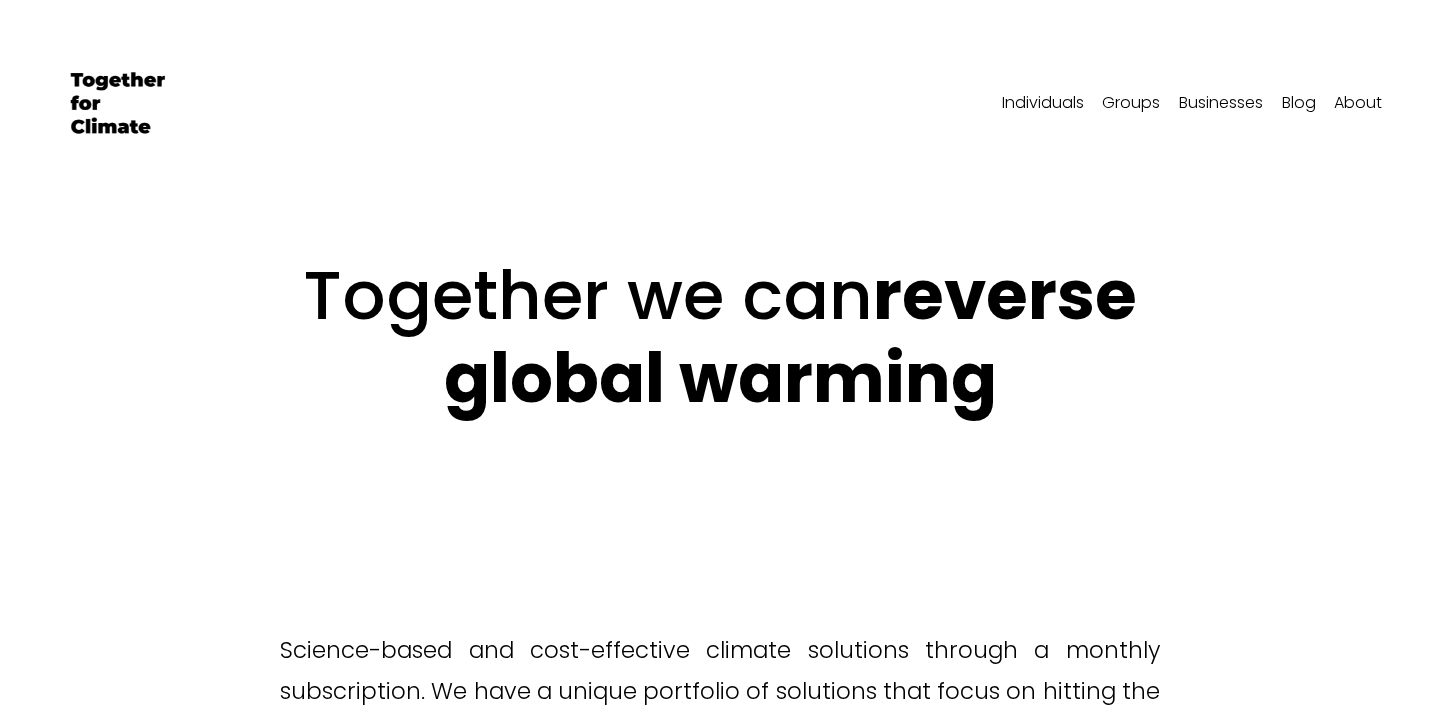 scroll, scrollTop: 0, scrollLeft: 0, axis: both 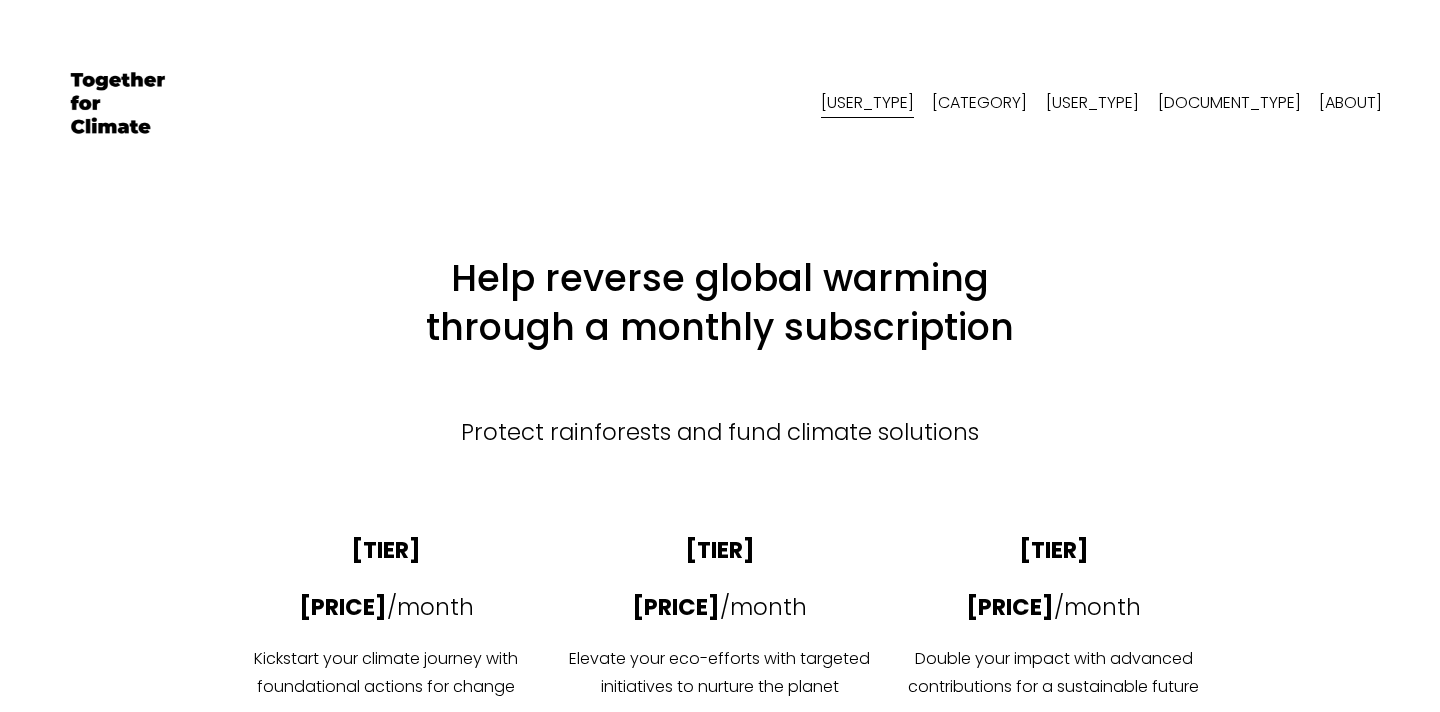 select on "[COUNTRY_CODE]" 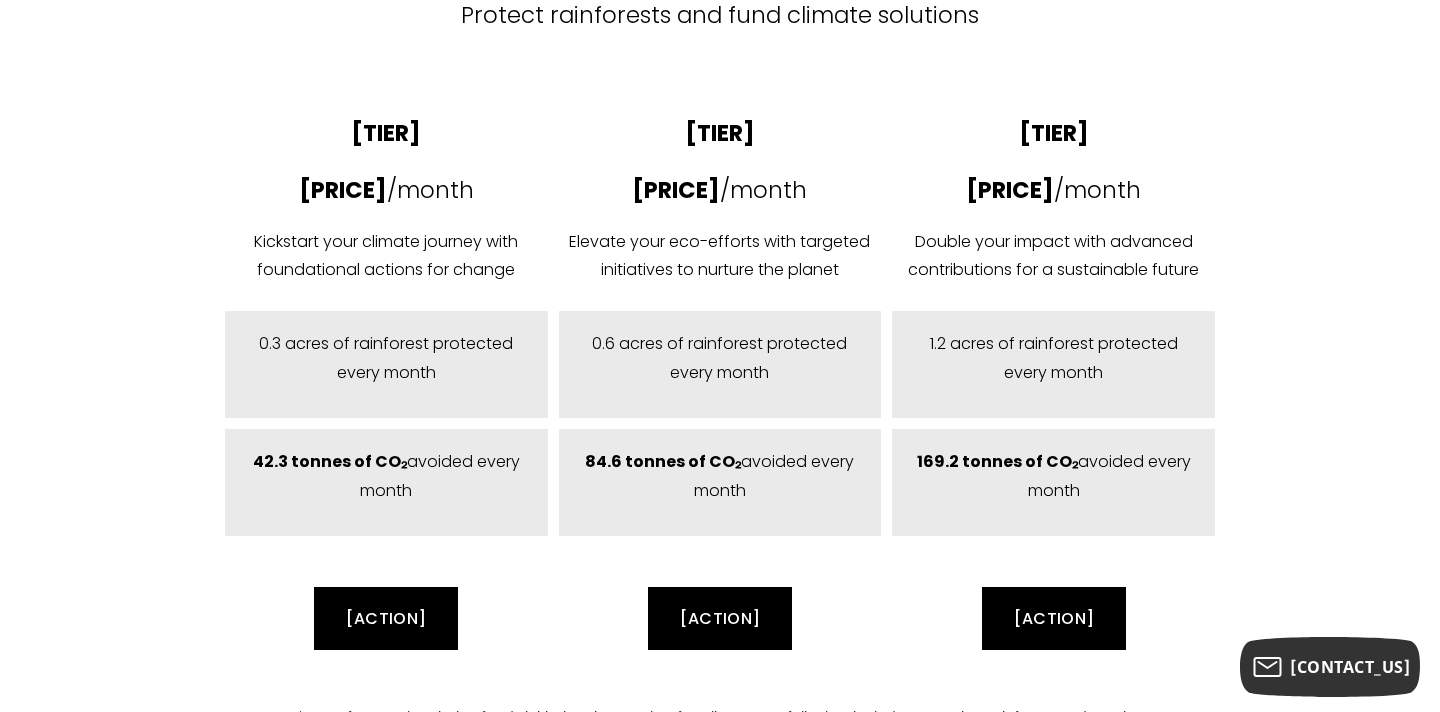 scroll, scrollTop: 439, scrollLeft: 0, axis: vertical 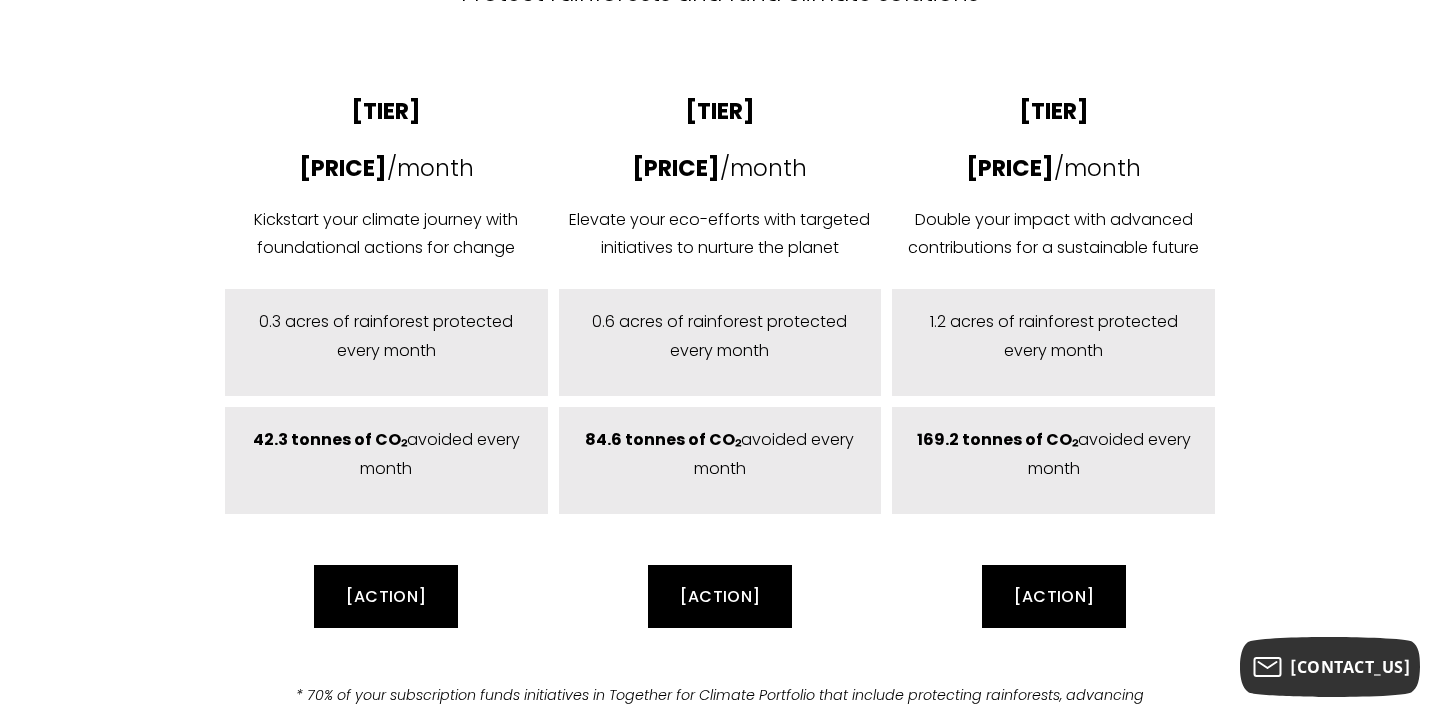 click on "Subscribe" at bounding box center (386, 596) 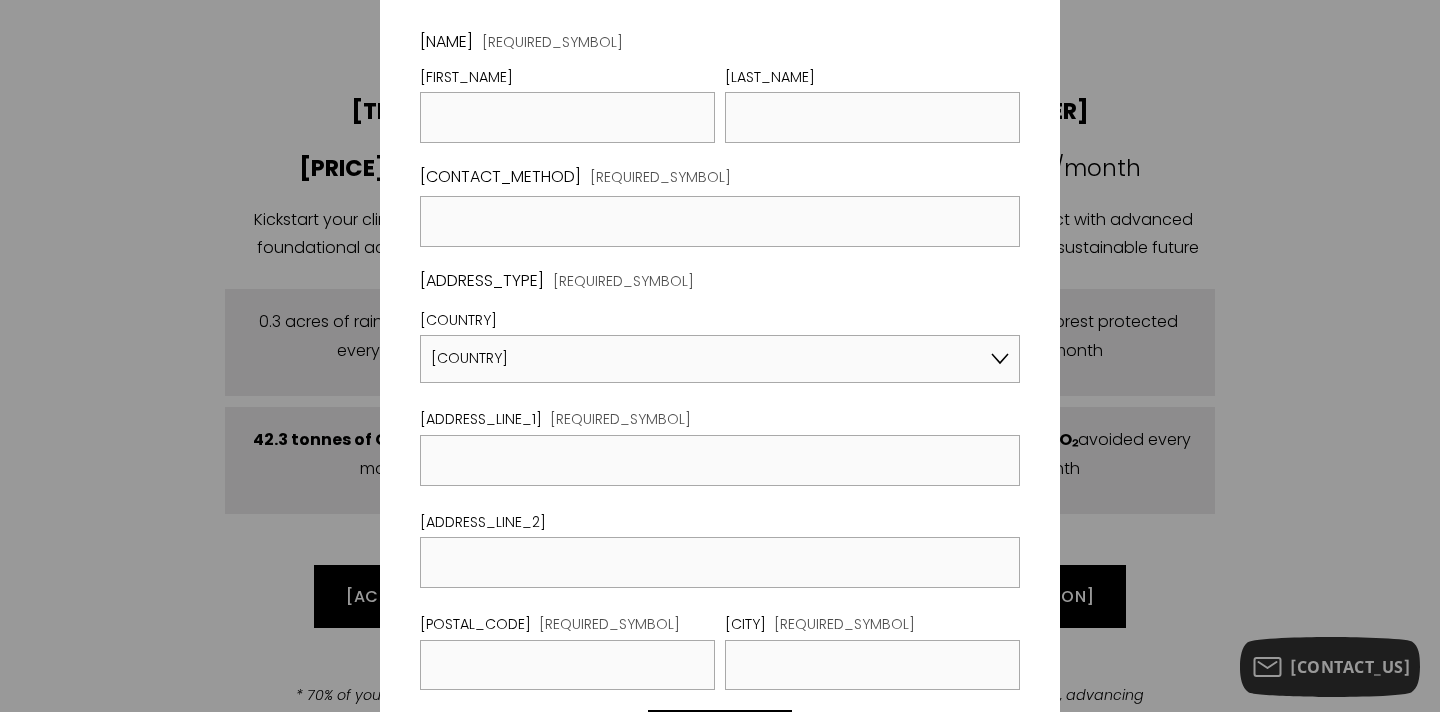 scroll, scrollTop: 0, scrollLeft: 0, axis: both 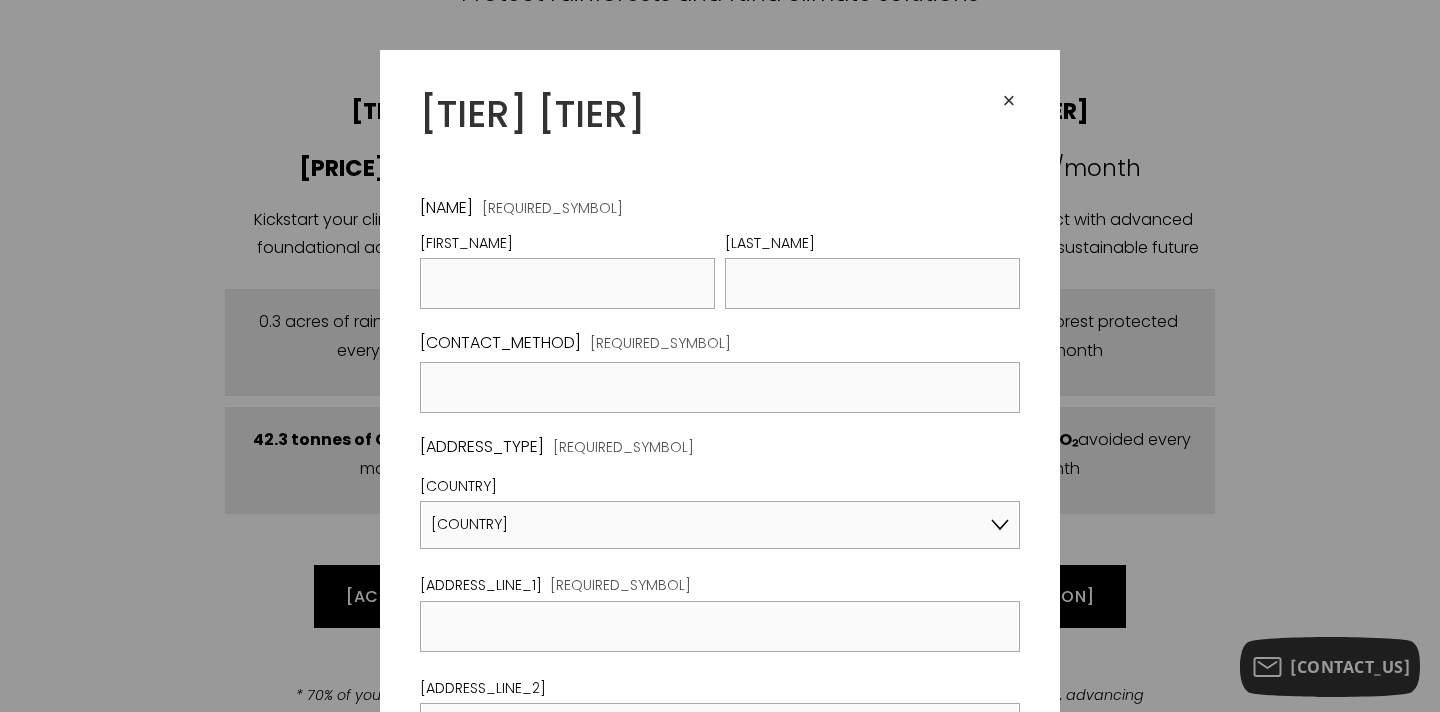 click on "×" at bounding box center [1009, 101] 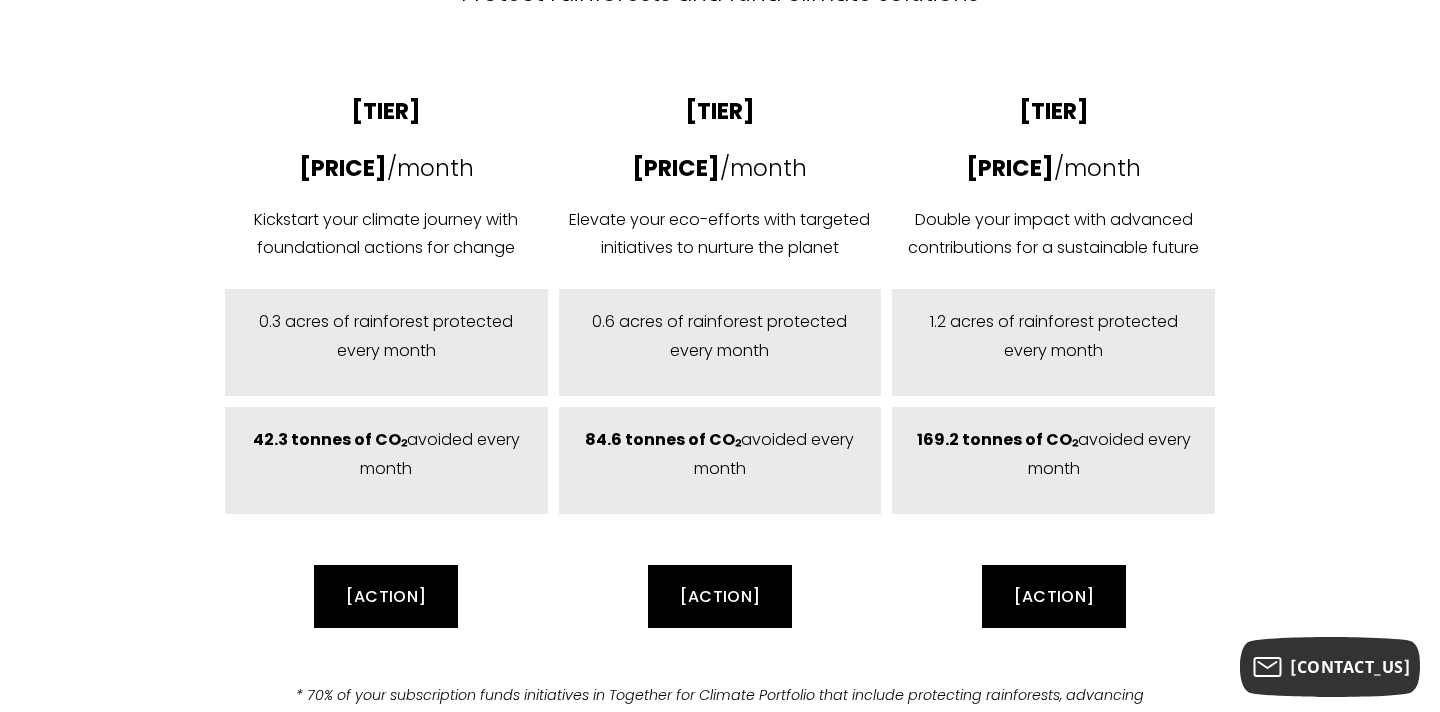 click on "Subscribe" at bounding box center (720, 596) 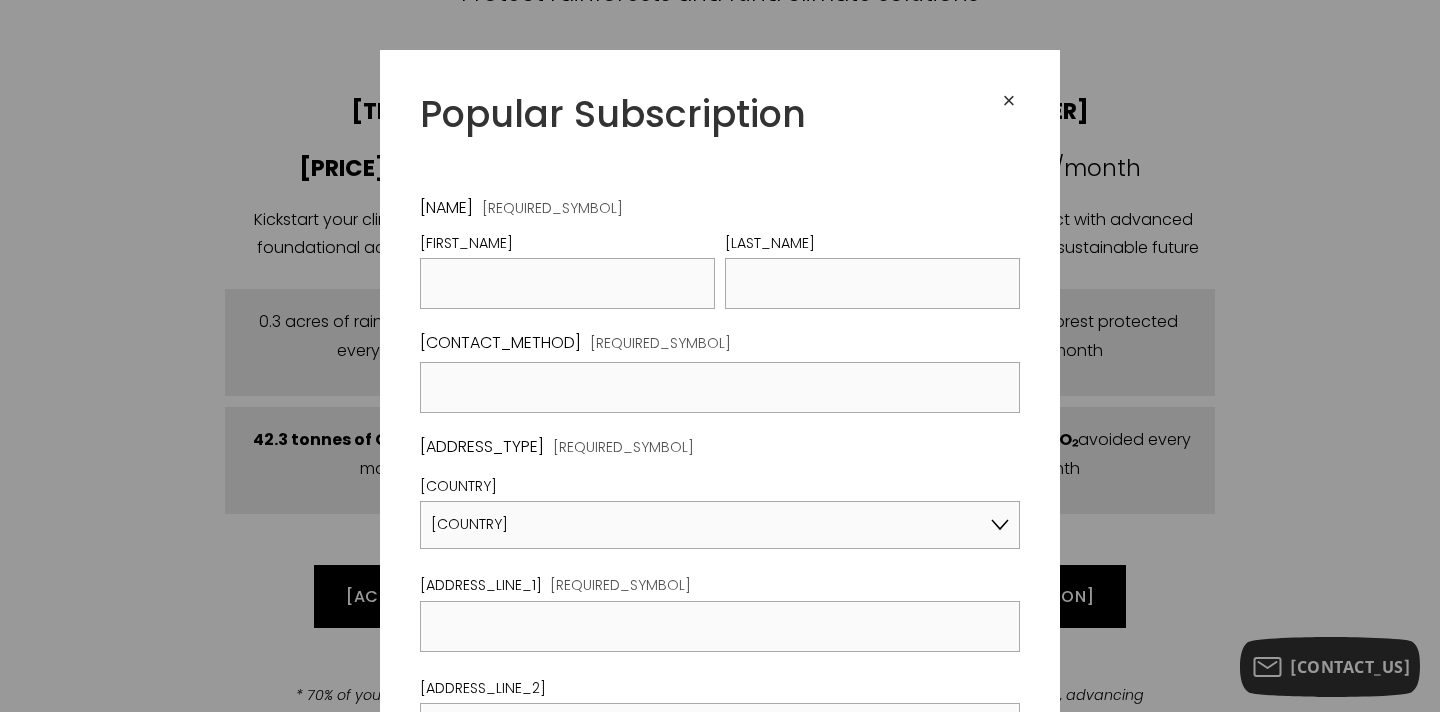 click on "×" at bounding box center [1009, 101] 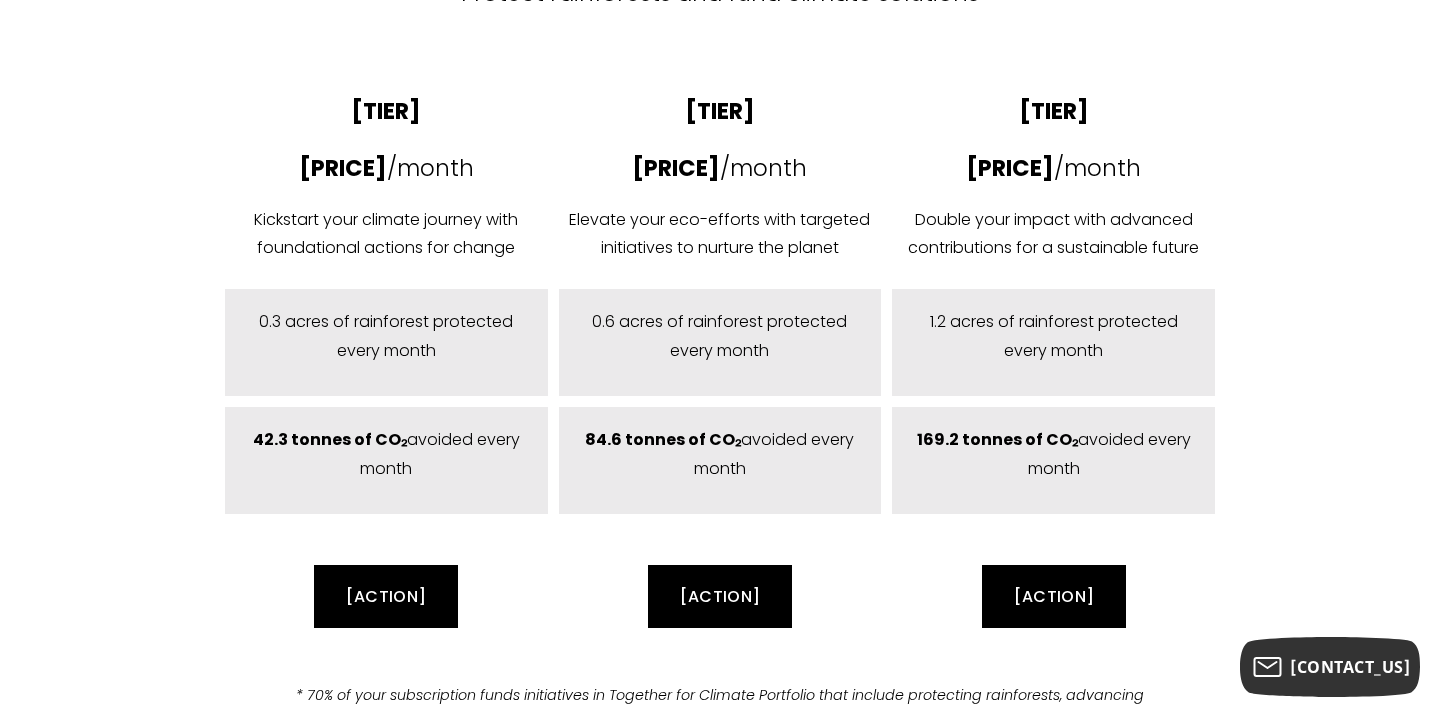 click on "Subscribe" at bounding box center [1054, 596] 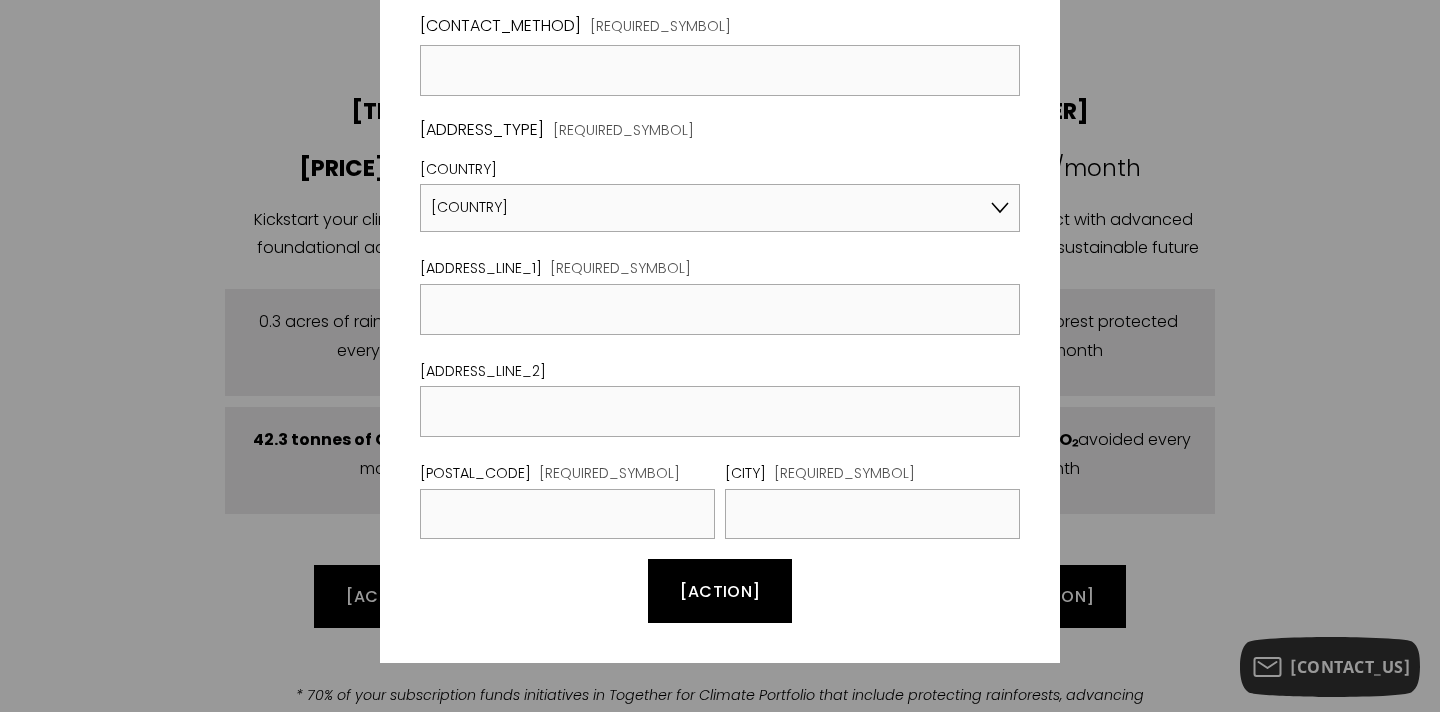 scroll, scrollTop: 0, scrollLeft: 0, axis: both 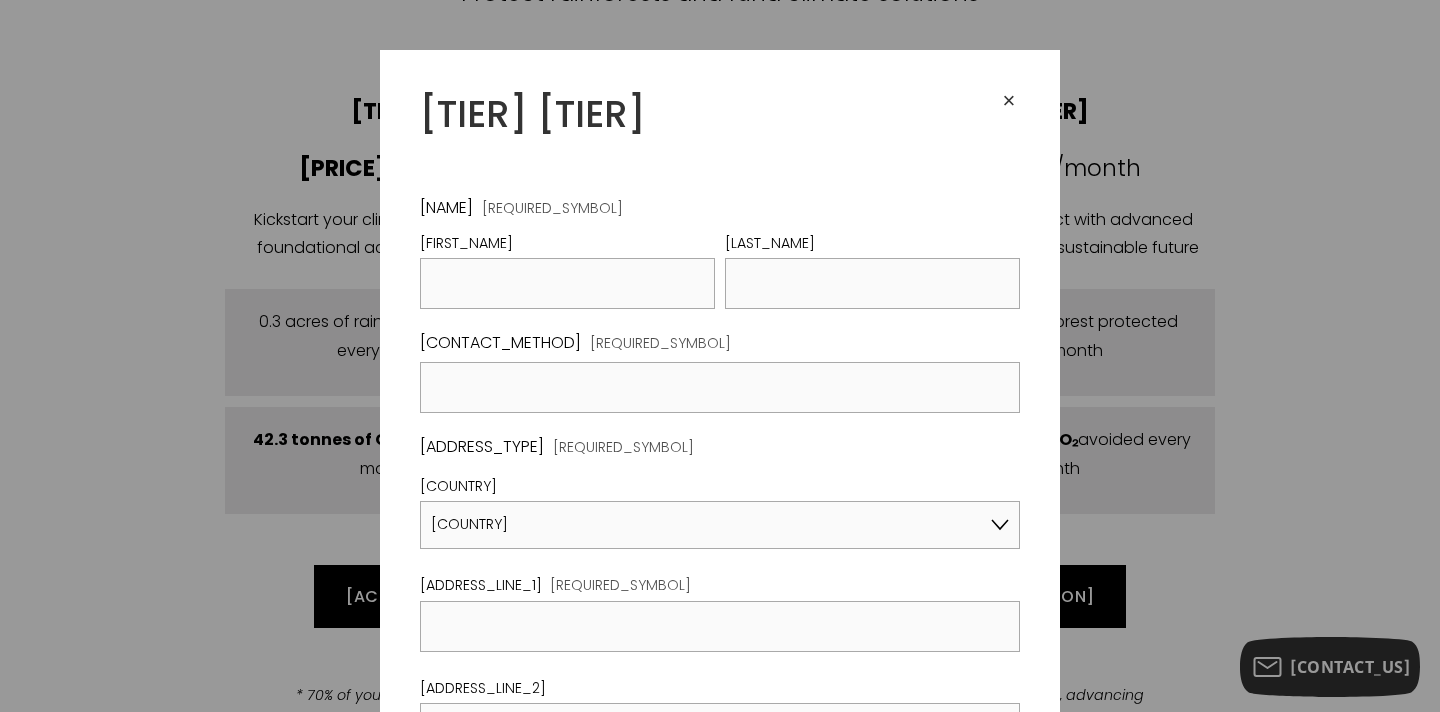 click on "×" at bounding box center [1009, 101] 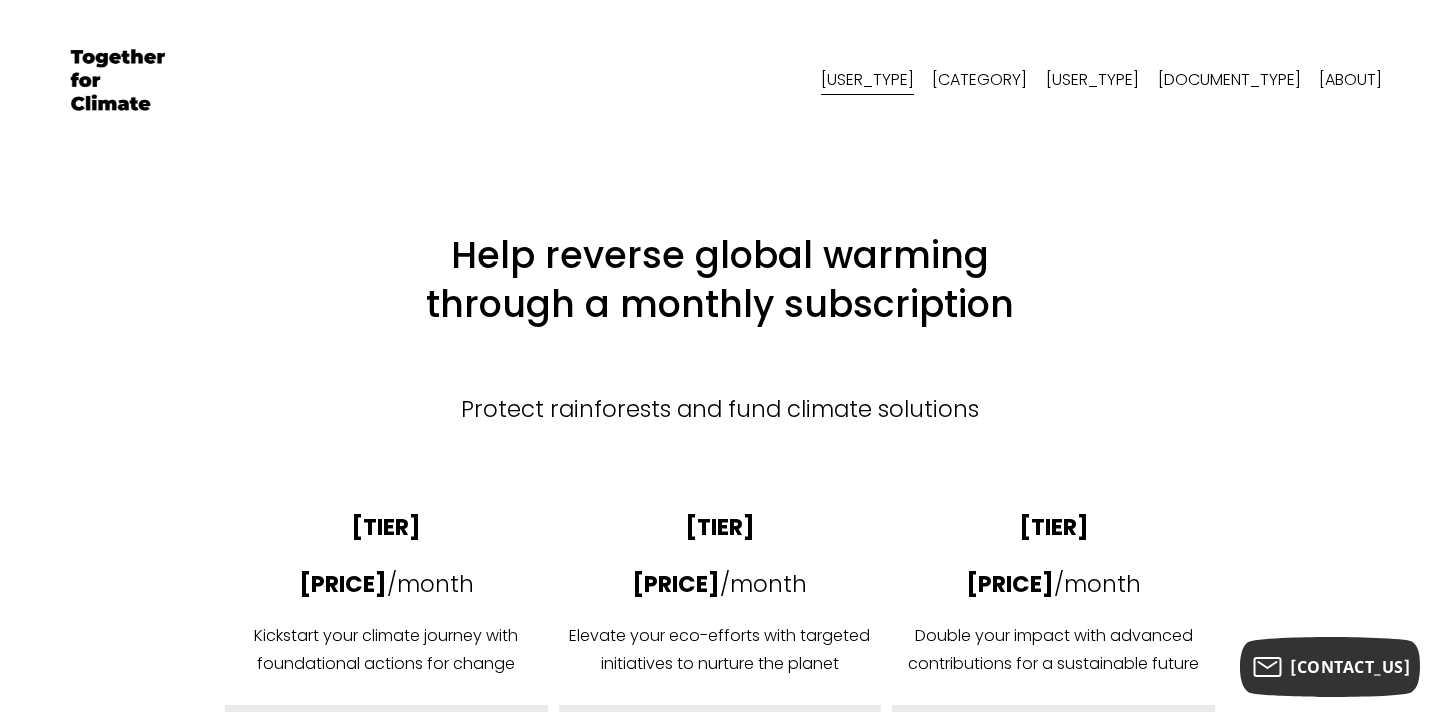scroll, scrollTop: 0, scrollLeft: 0, axis: both 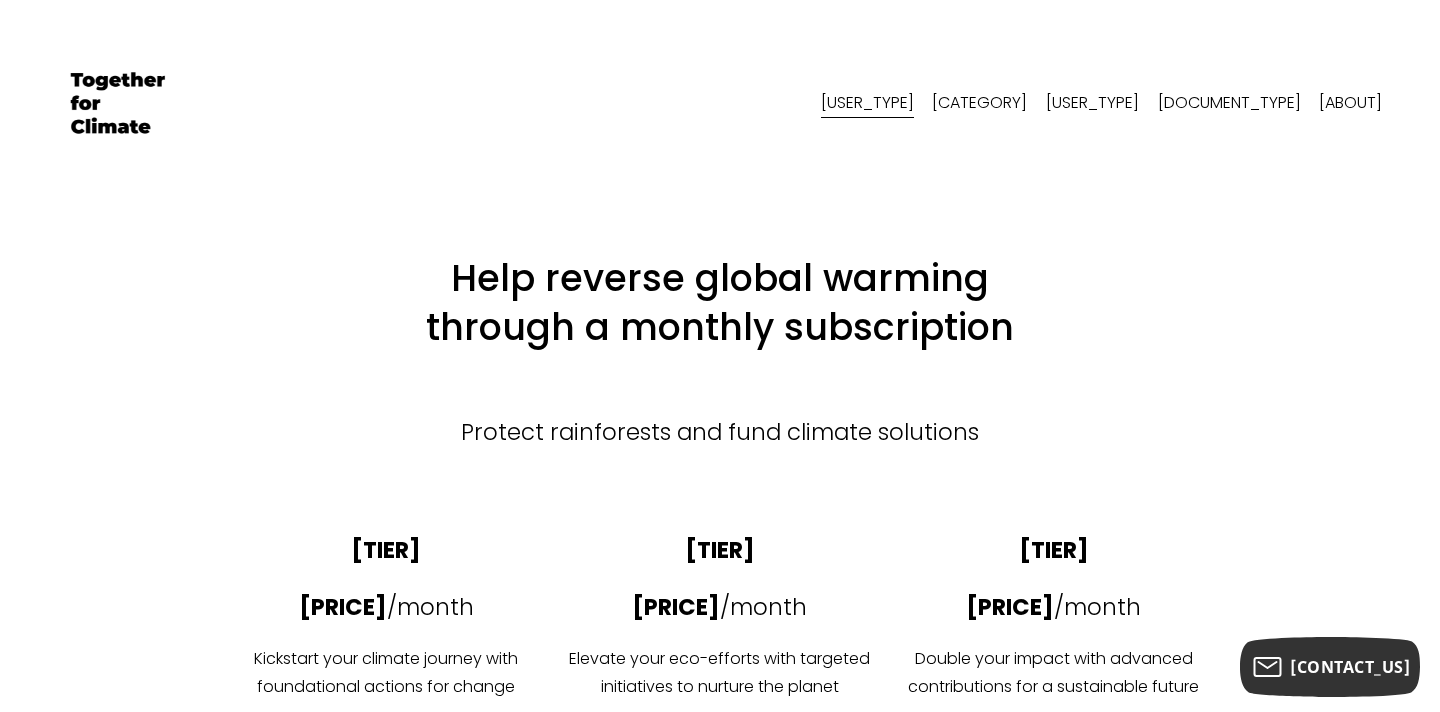 click on "Groups" at bounding box center [979, 103] 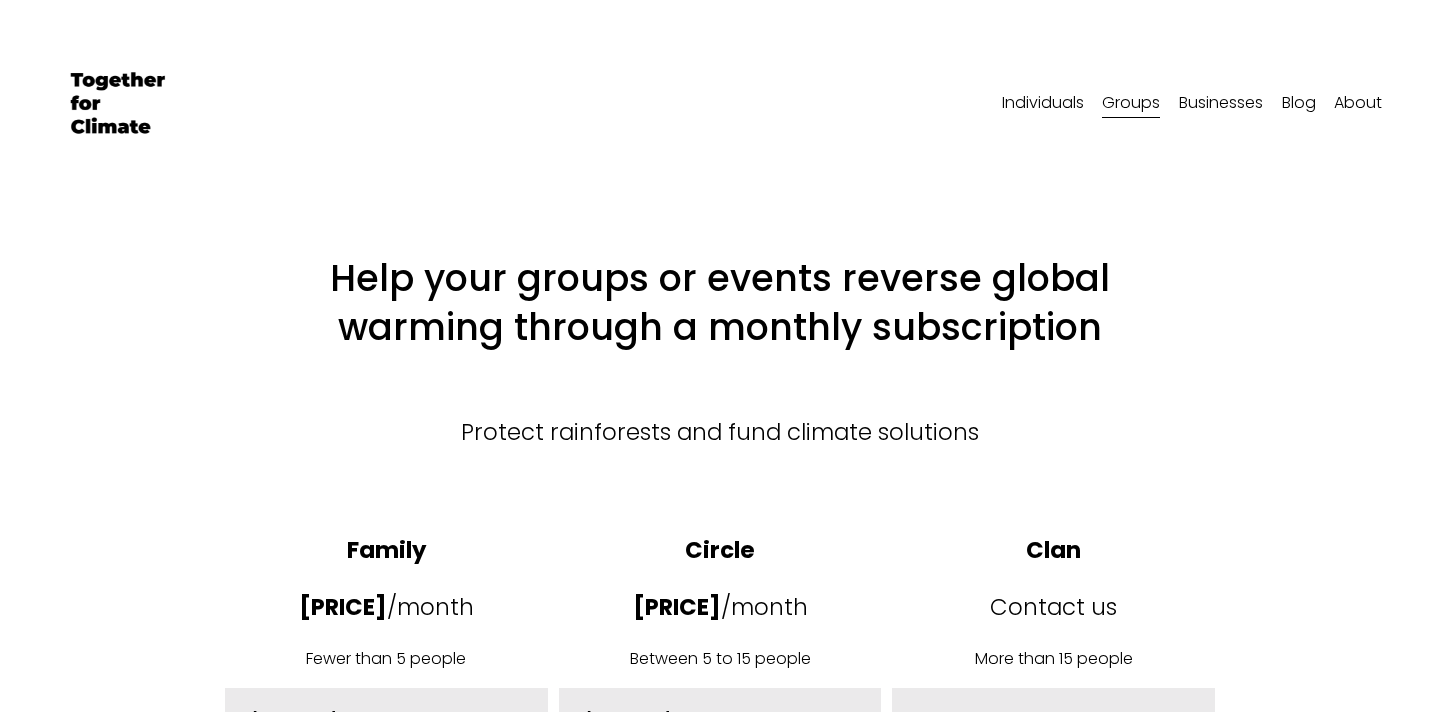 select on "[COUNTRY_CODE]" 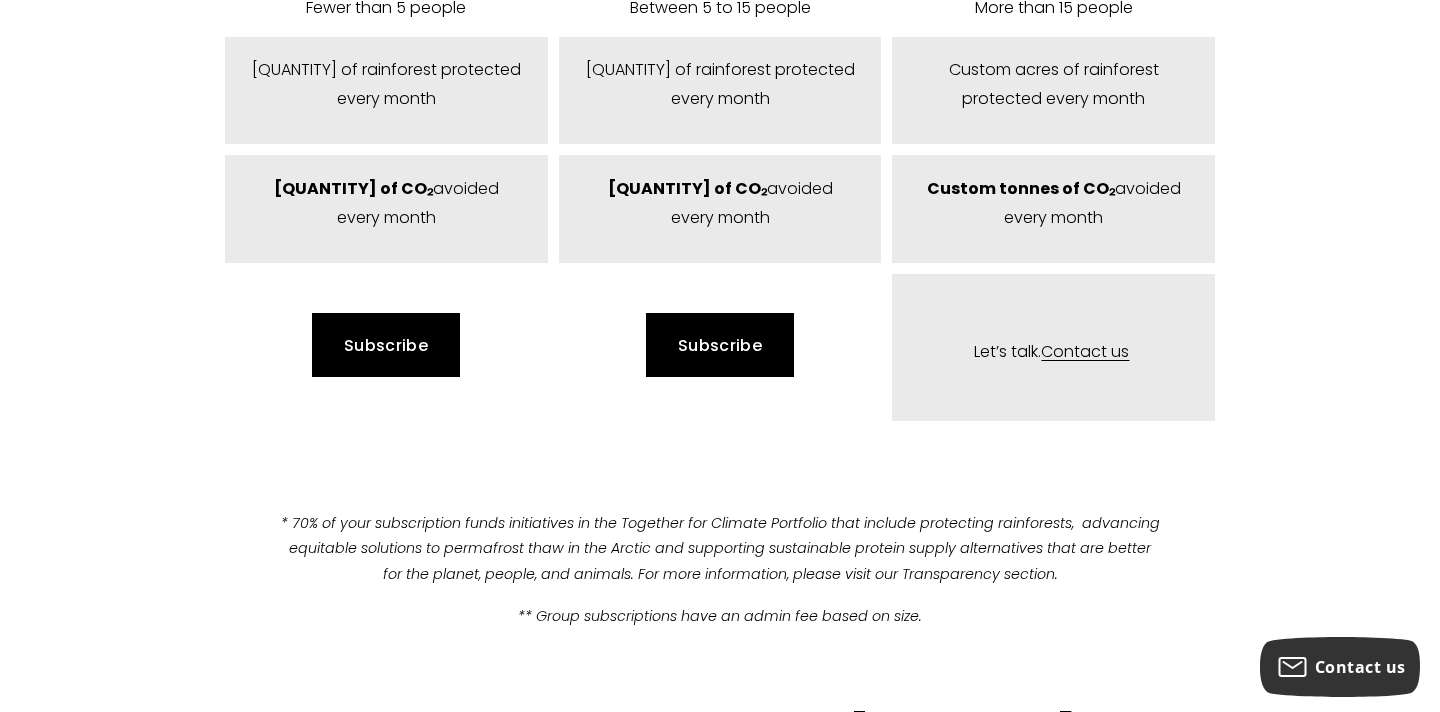 scroll, scrollTop: 654, scrollLeft: 0, axis: vertical 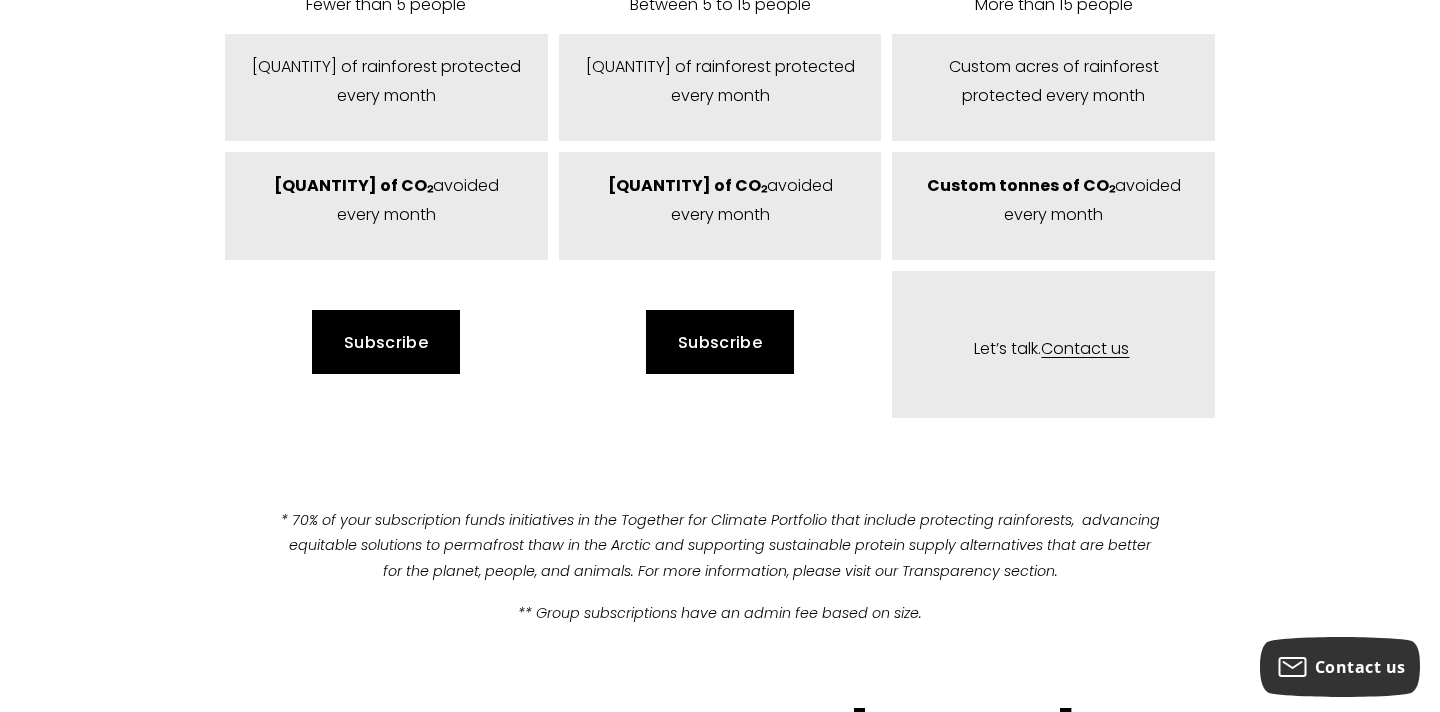 click on "Subscribe" at bounding box center (386, 341) 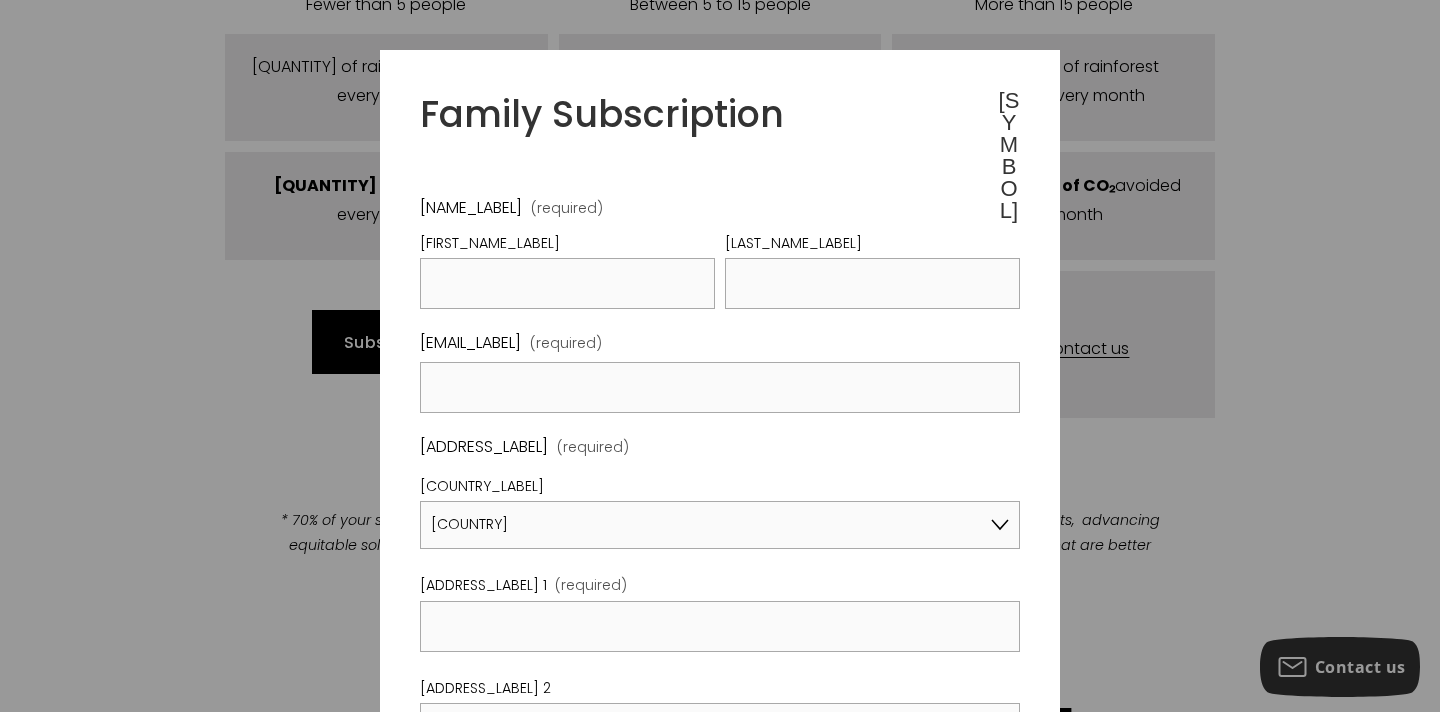 click on "×" at bounding box center [1009, 156] 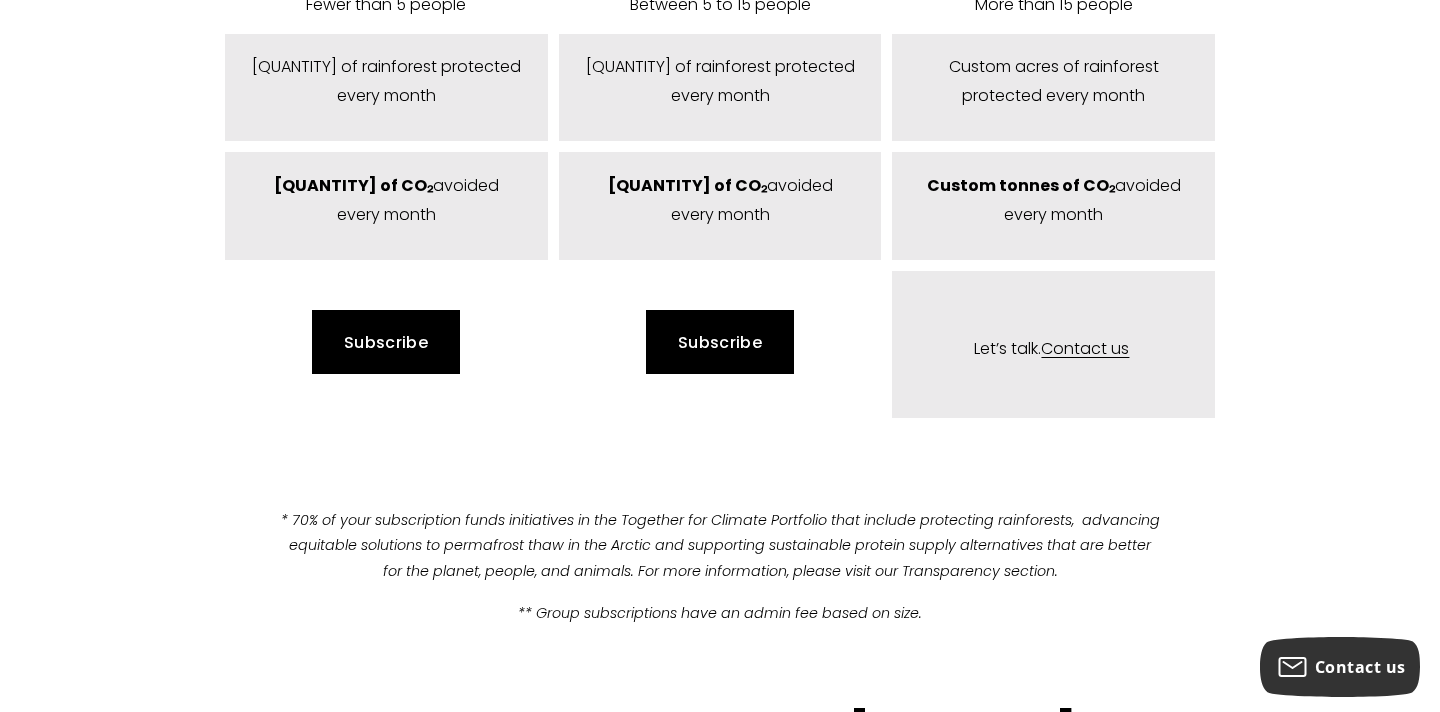 click on "Subscribe" at bounding box center (720, 341) 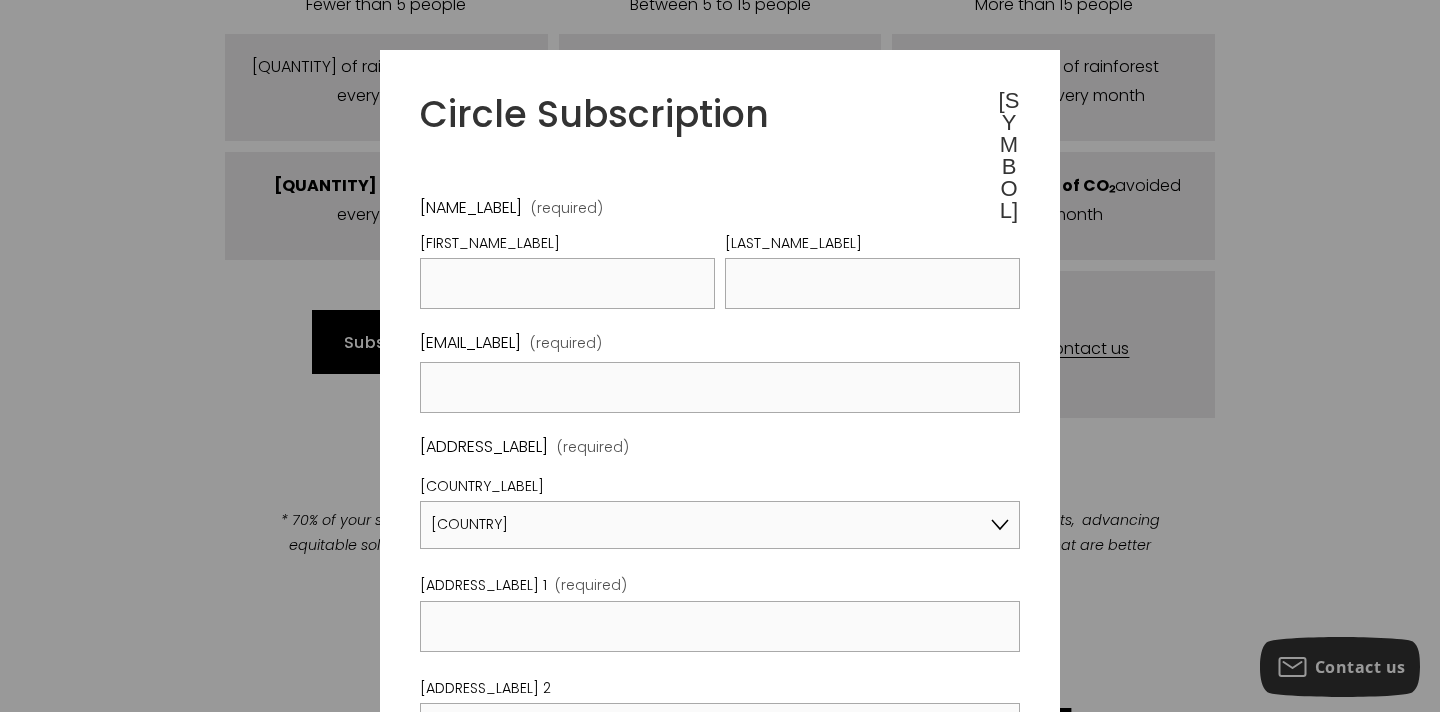 click on "×" at bounding box center (1009, 156) 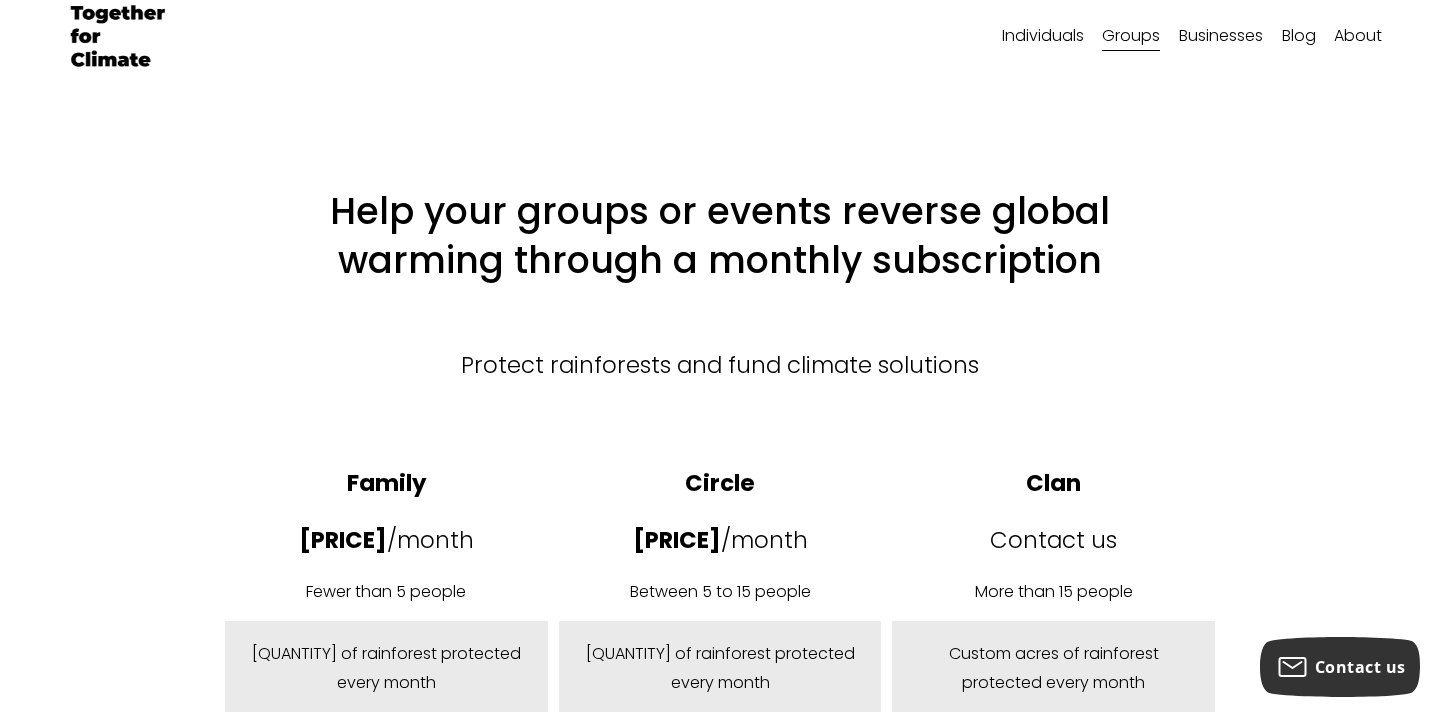 scroll, scrollTop: 0, scrollLeft: 0, axis: both 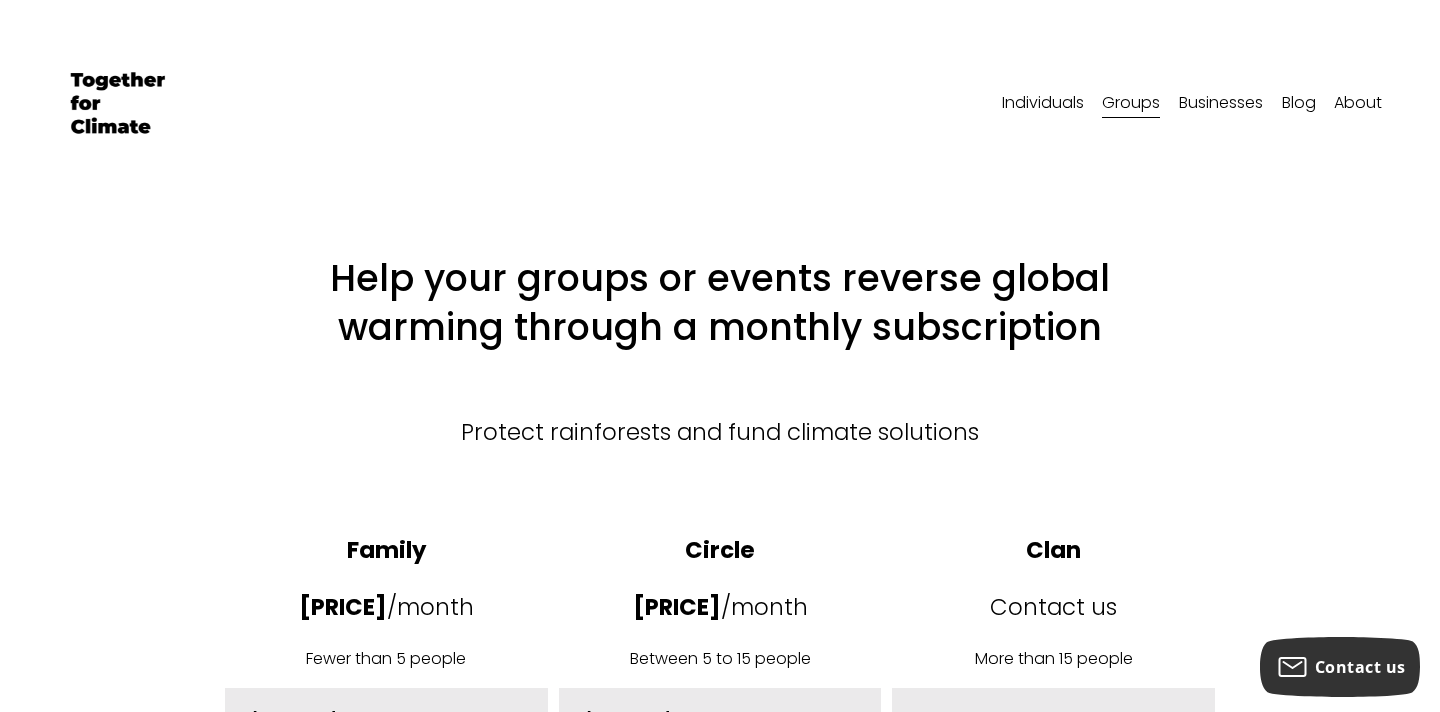 click on "Businesses" at bounding box center [1221, 103] 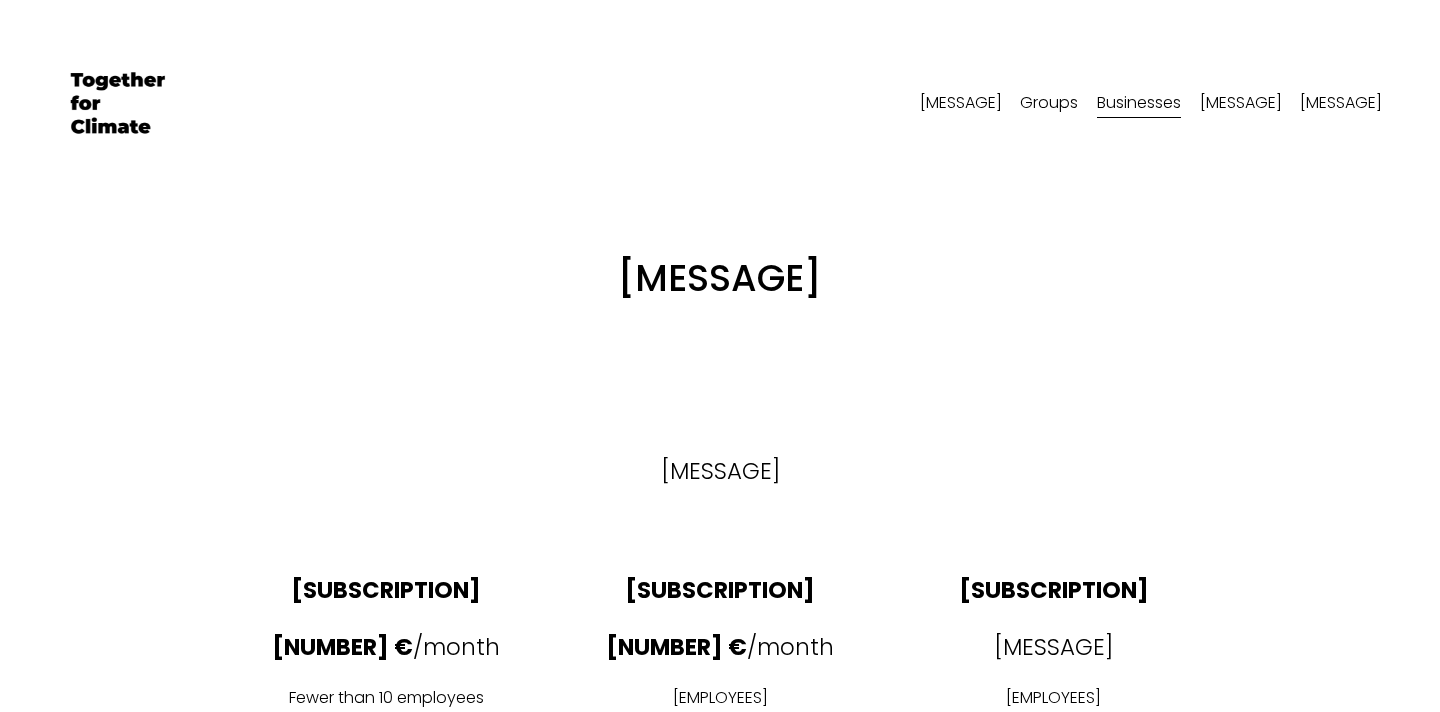 select on "[COUNTRY_CODE]" 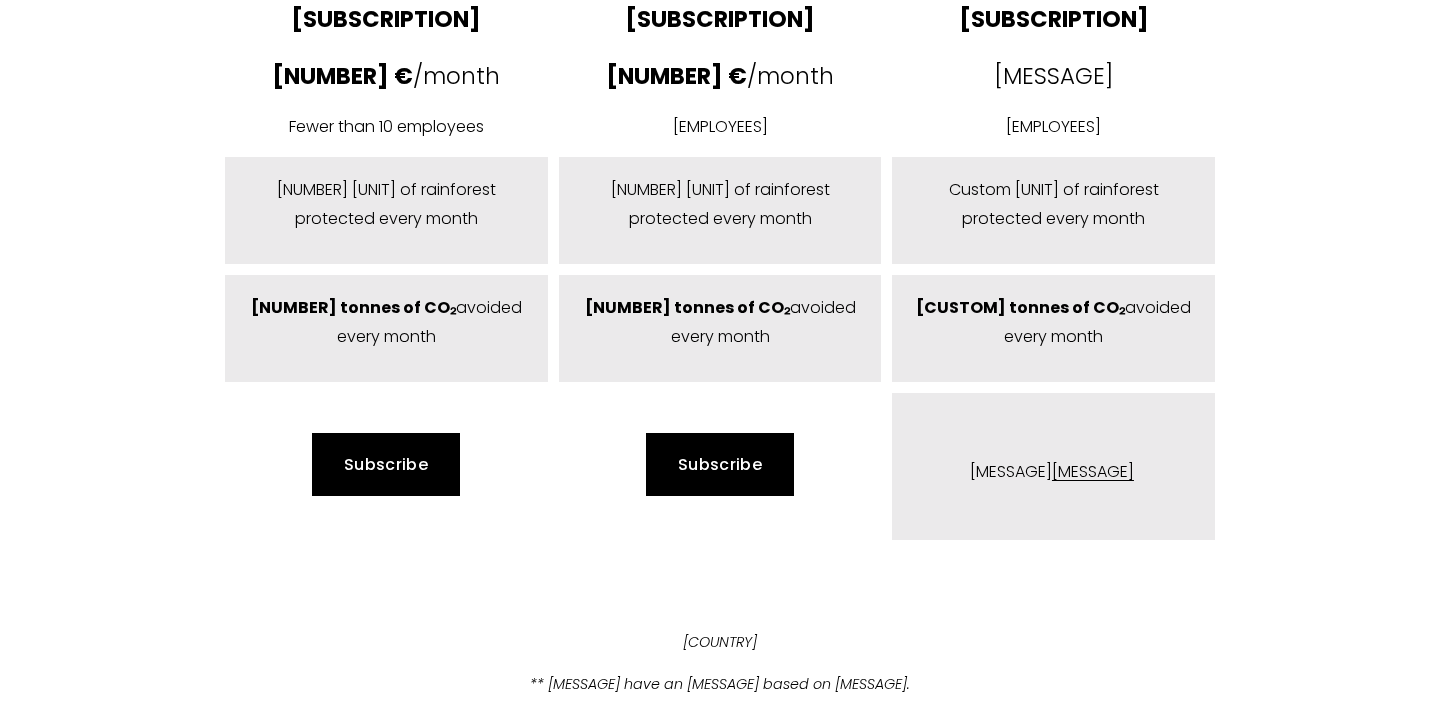 scroll, scrollTop: 714, scrollLeft: 0, axis: vertical 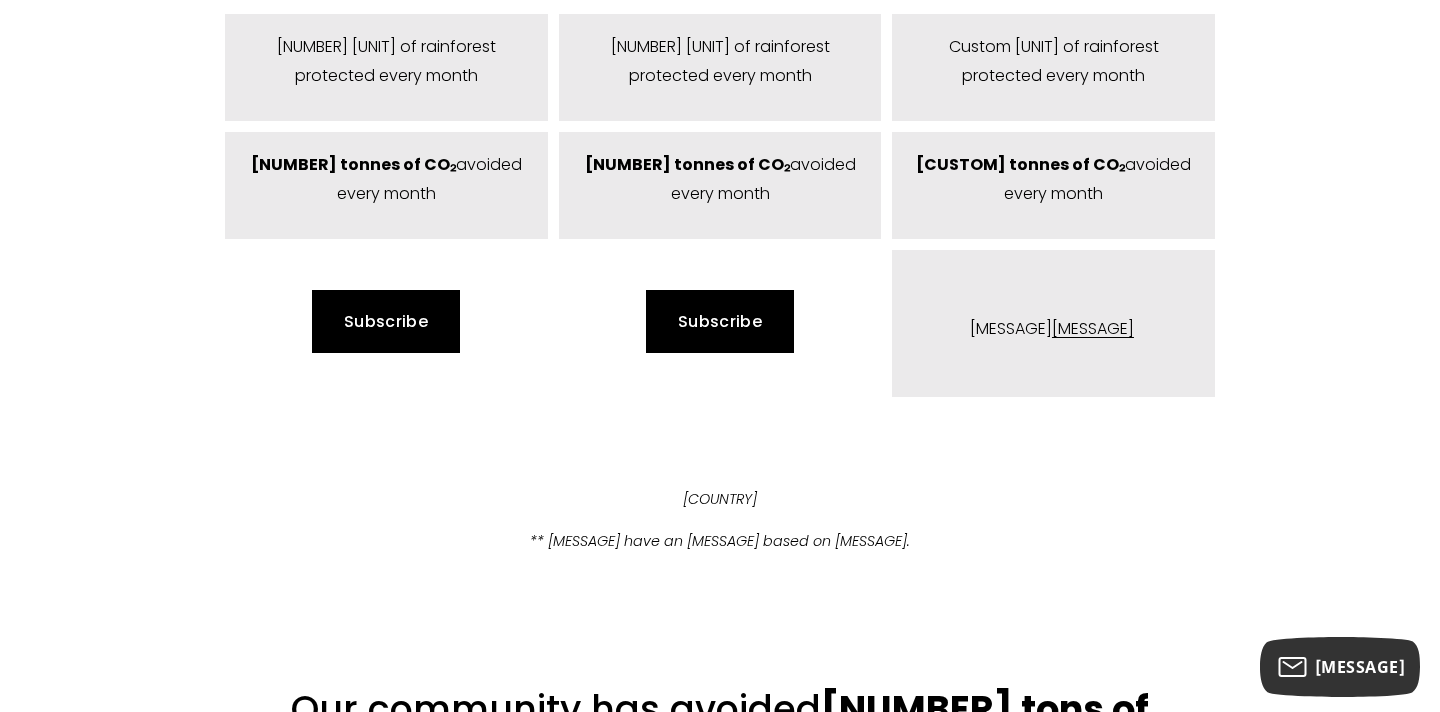click on "Subscribe" at bounding box center (386, 321) 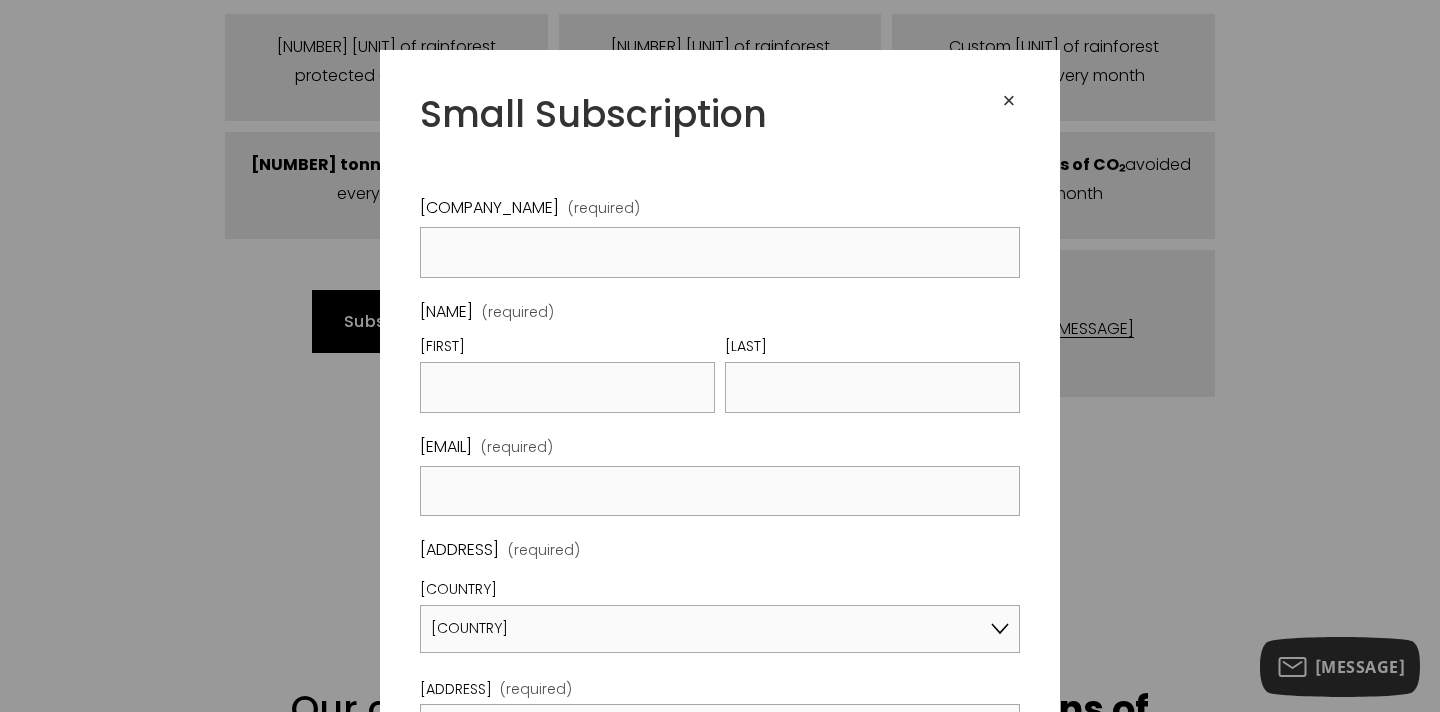 click on "×" at bounding box center (1009, 101) 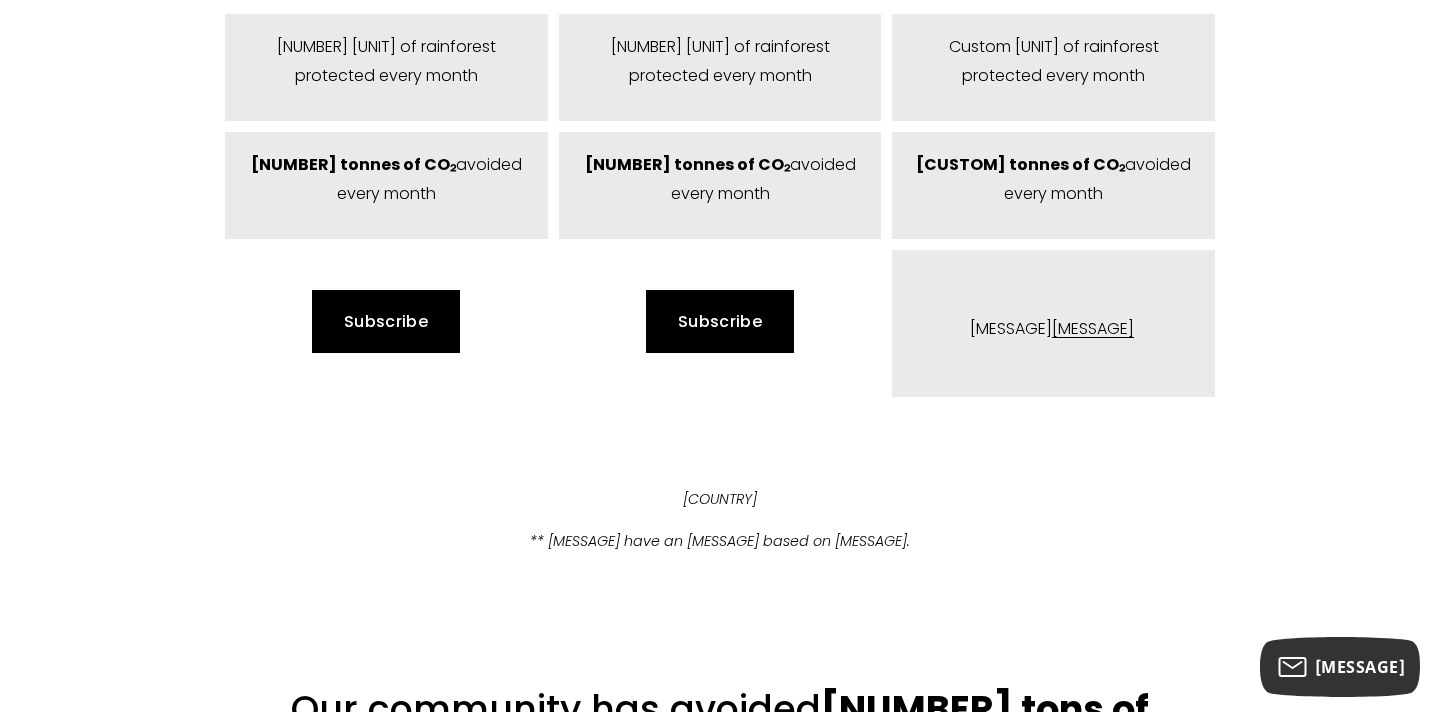 click on "Subscribe" at bounding box center (720, 321) 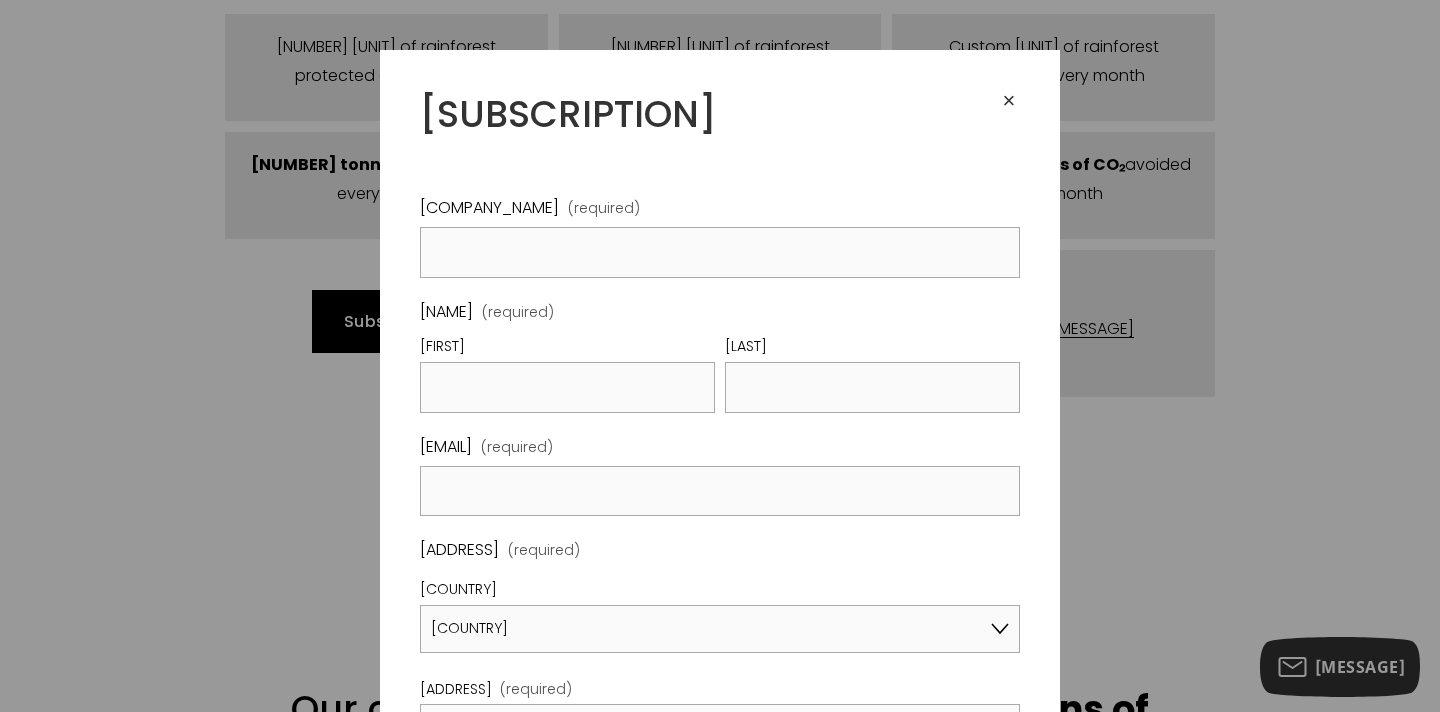 click on "×" at bounding box center [1009, 101] 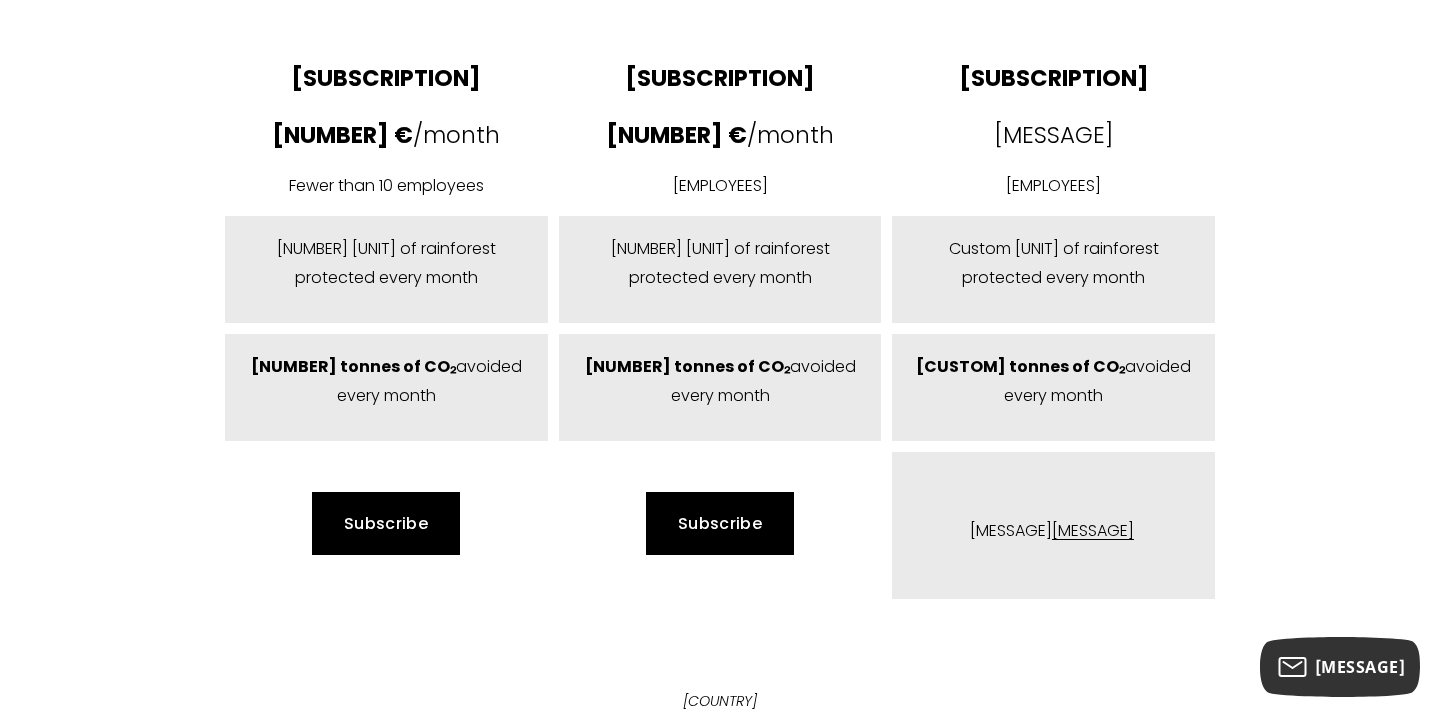 scroll, scrollTop: 0, scrollLeft: 0, axis: both 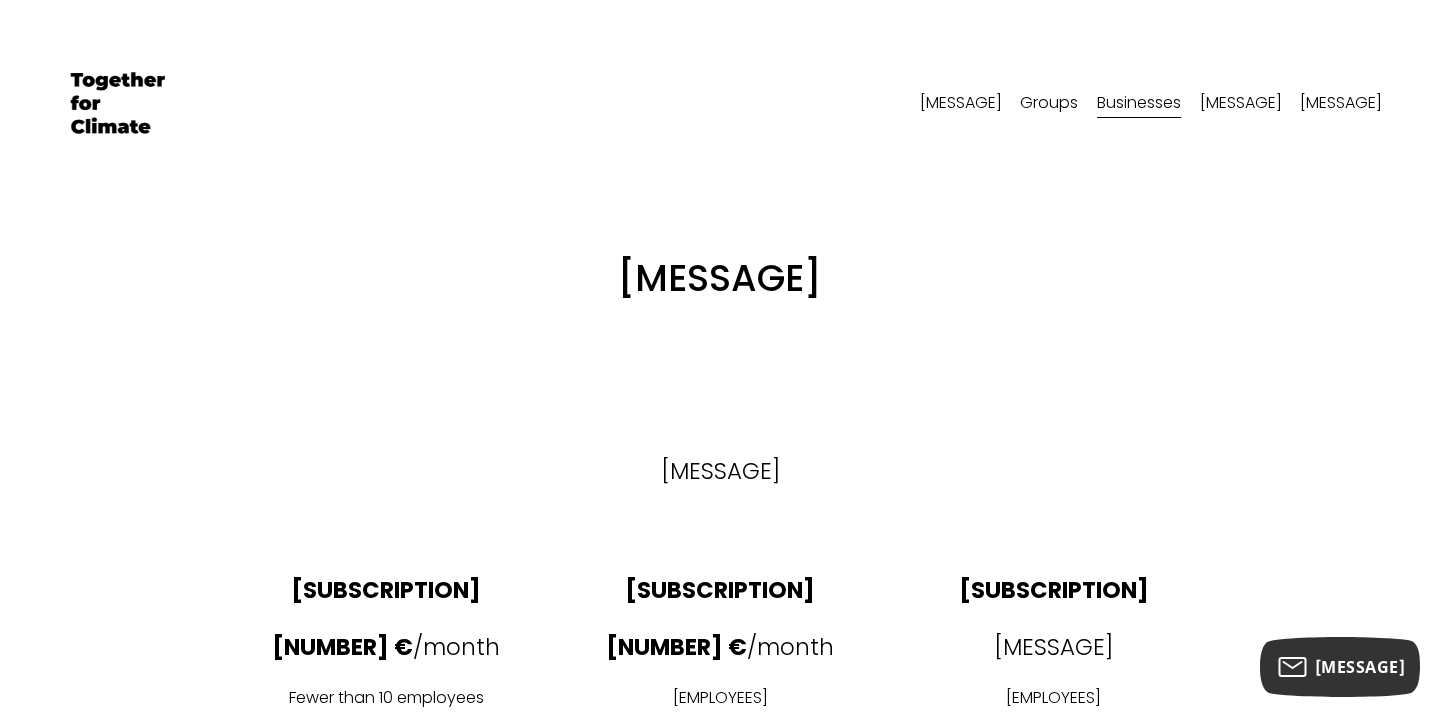 click at bounding box center [118, 103] 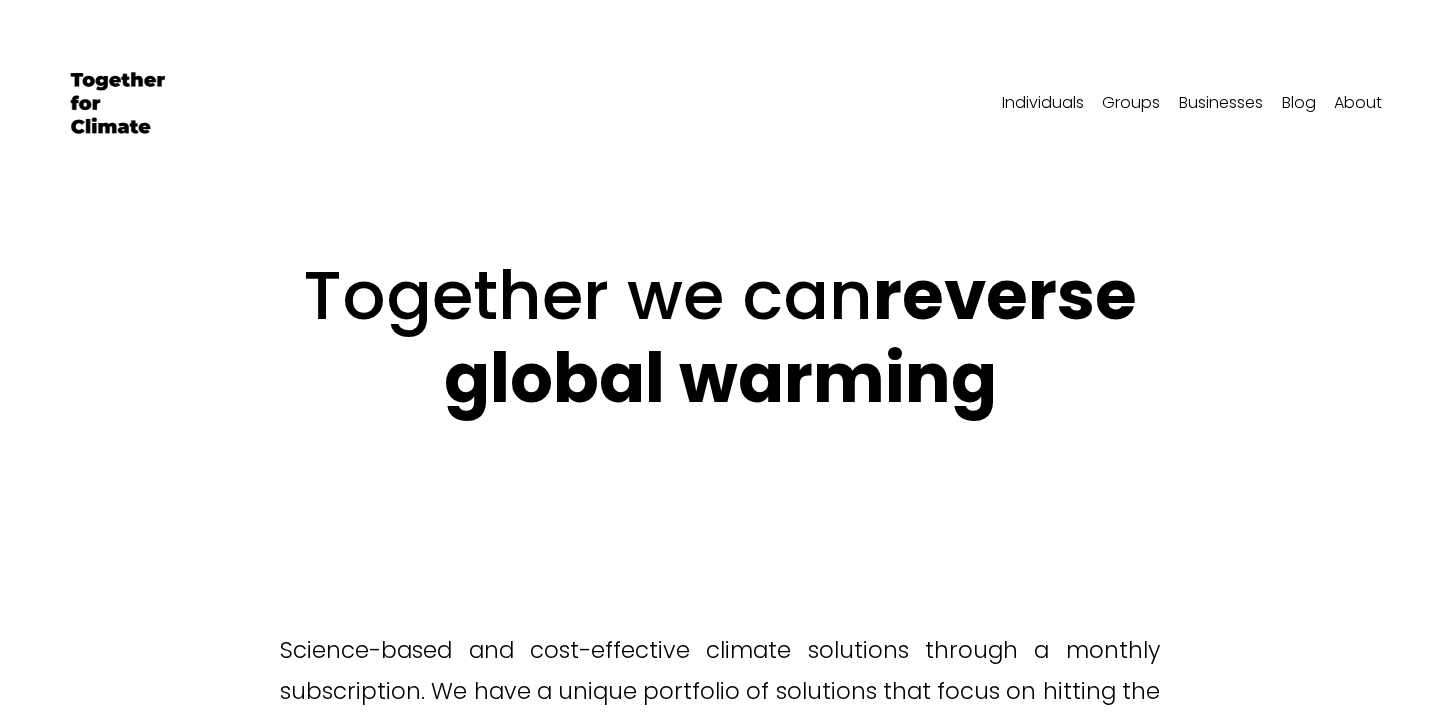 scroll, scrollTop: 0, scrollLeft: 0, axis: both 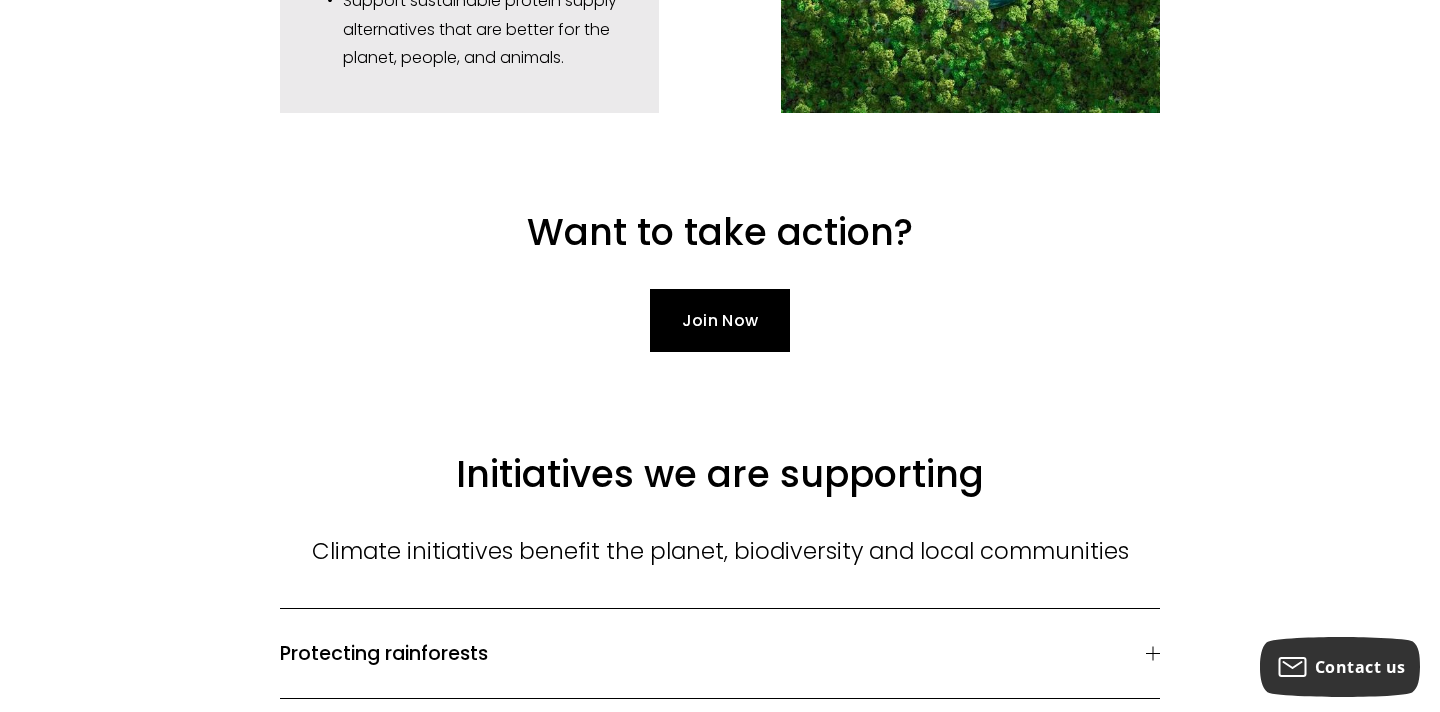 click on "Join Now" at bounding box center (720, 320) 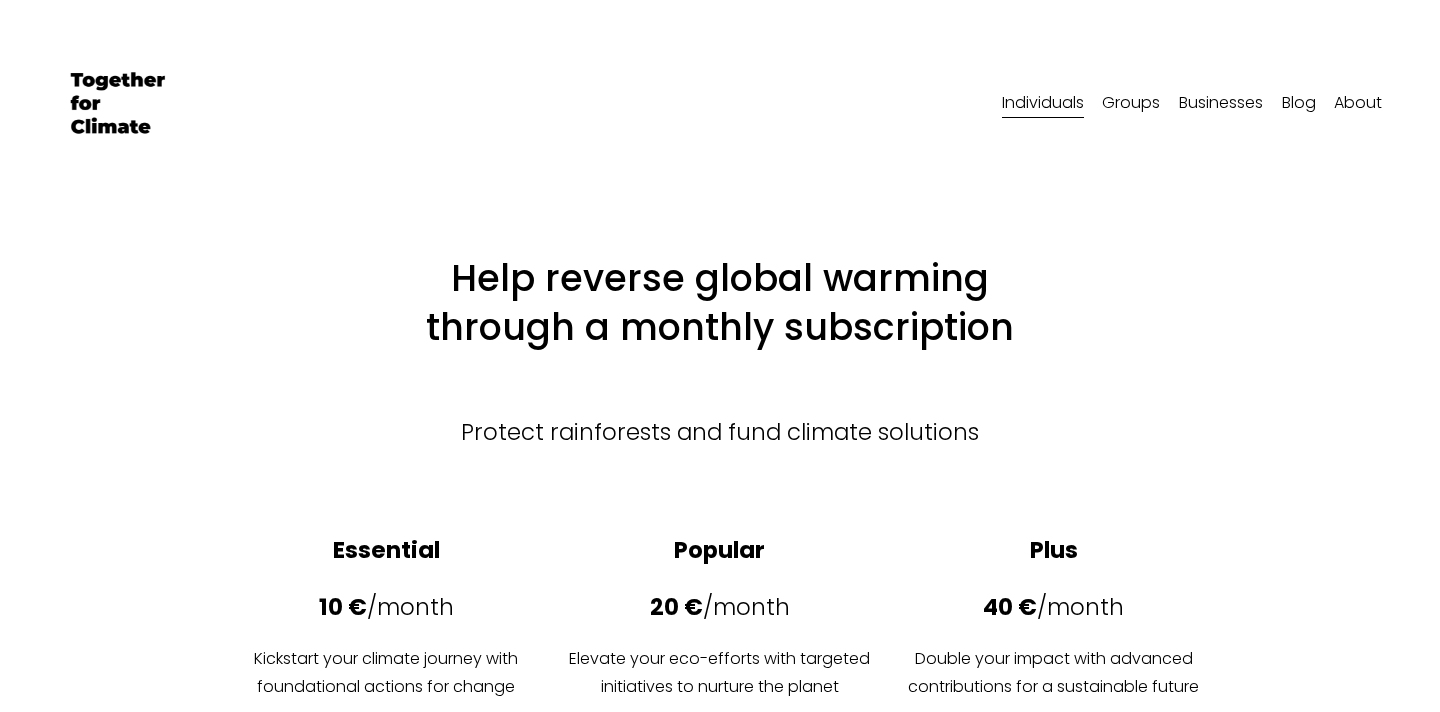 select on "[COUNTRY_CODE]" 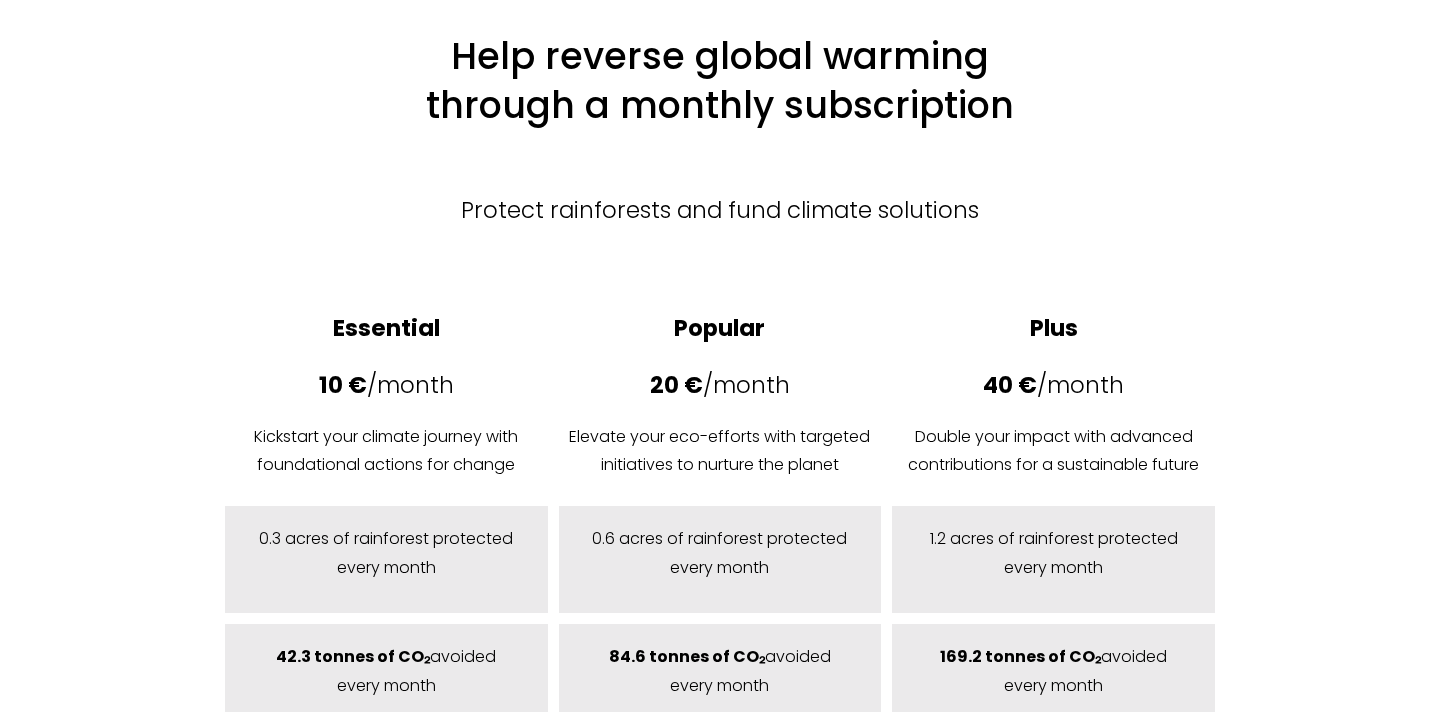 scroll, scrollTop: 0, scrollLeft: 0, axis: both 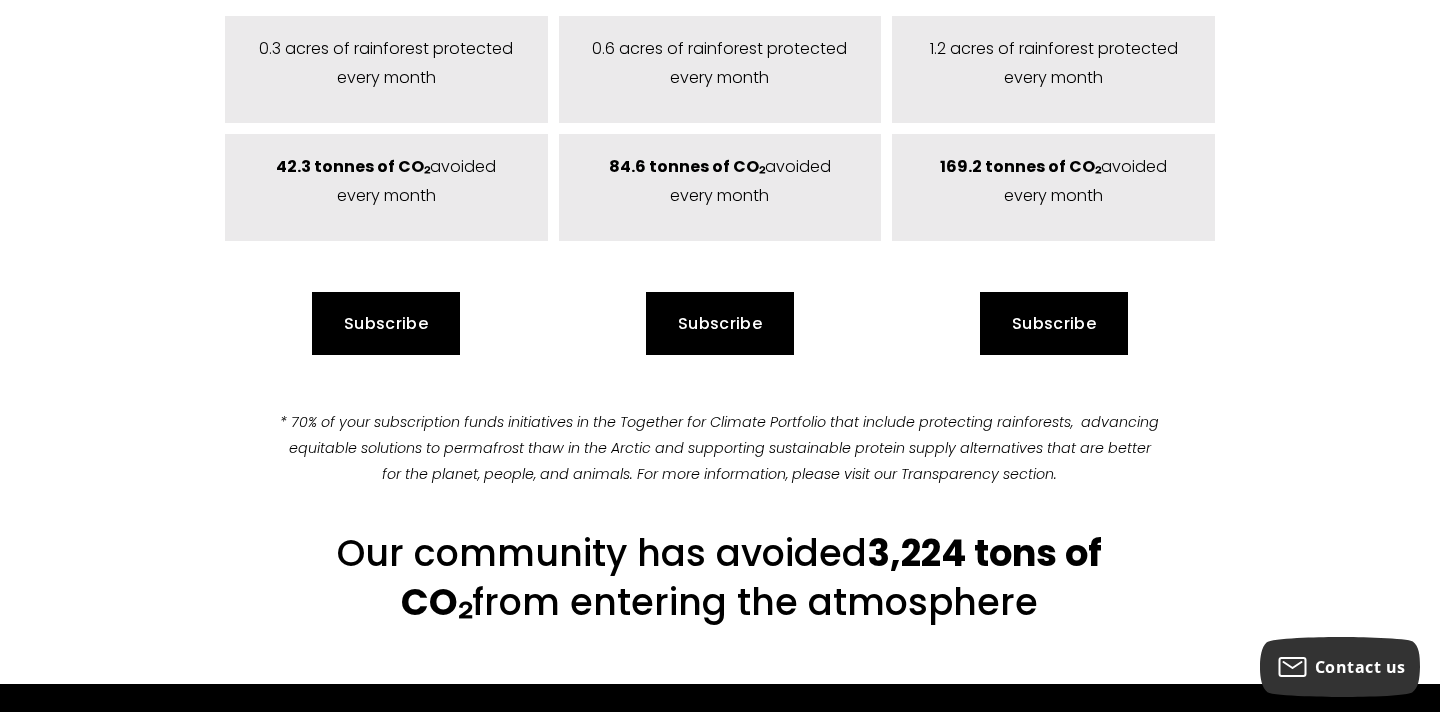click on "Subscribe" at bounding box center [386, 323] 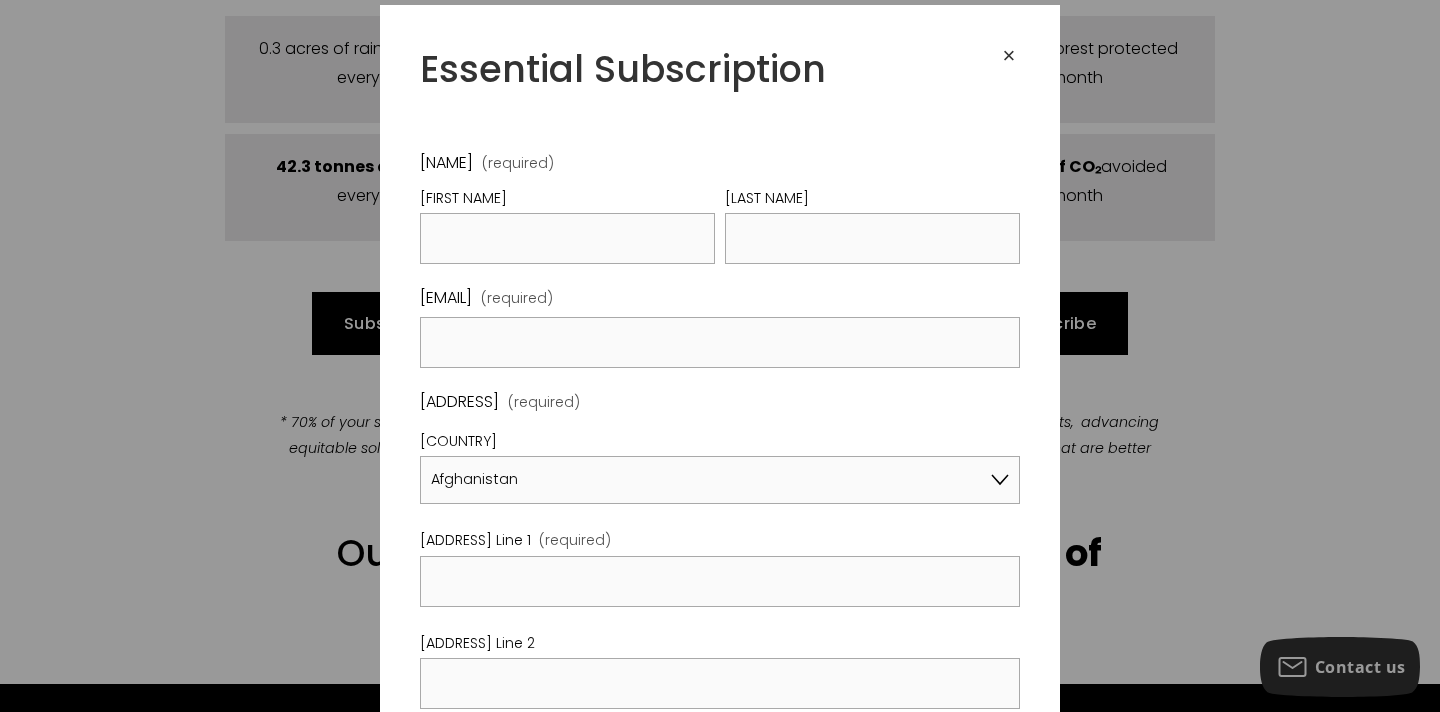 scroll, scrollTop: 0, scrollLeft: 0, axis: both 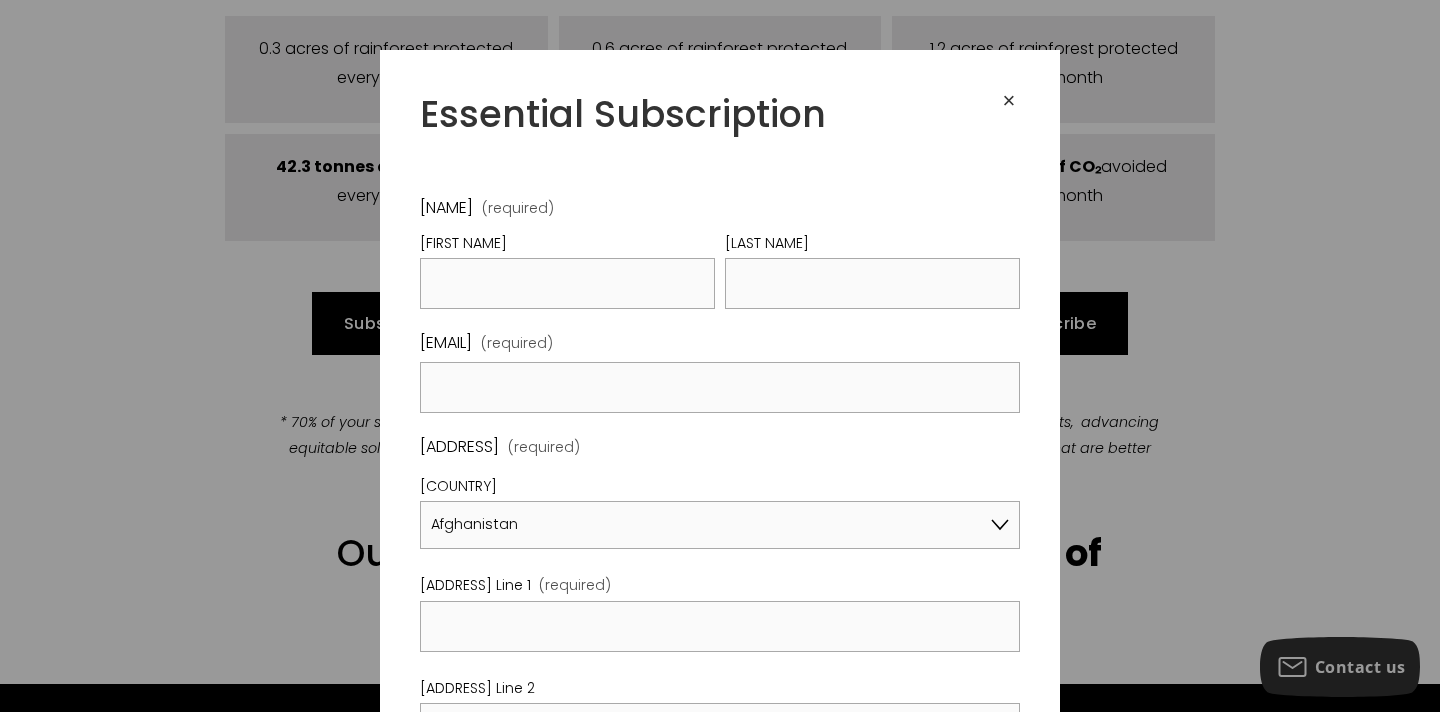 click on "×" at bounding box center (1009, 101) 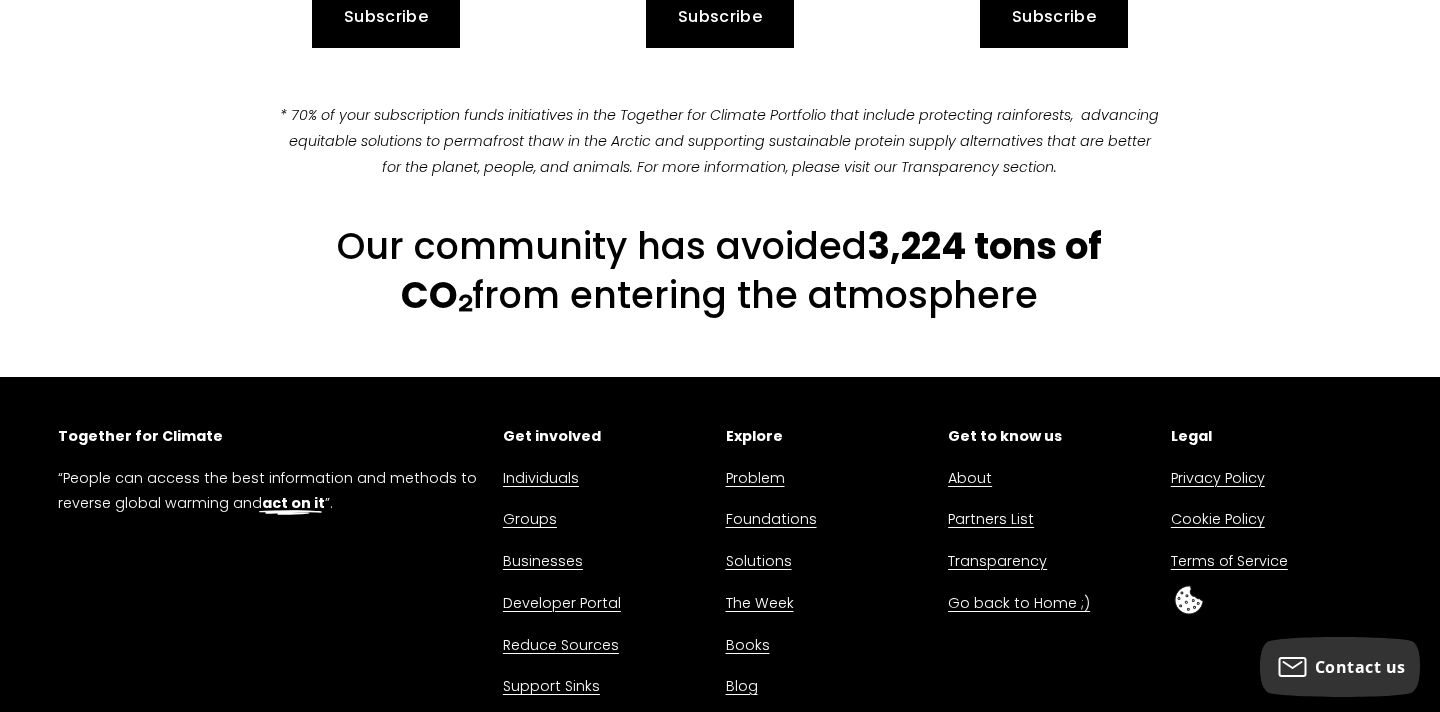 scroll, scrollTop: 1162, scrollLeft: 0, axis: vertical 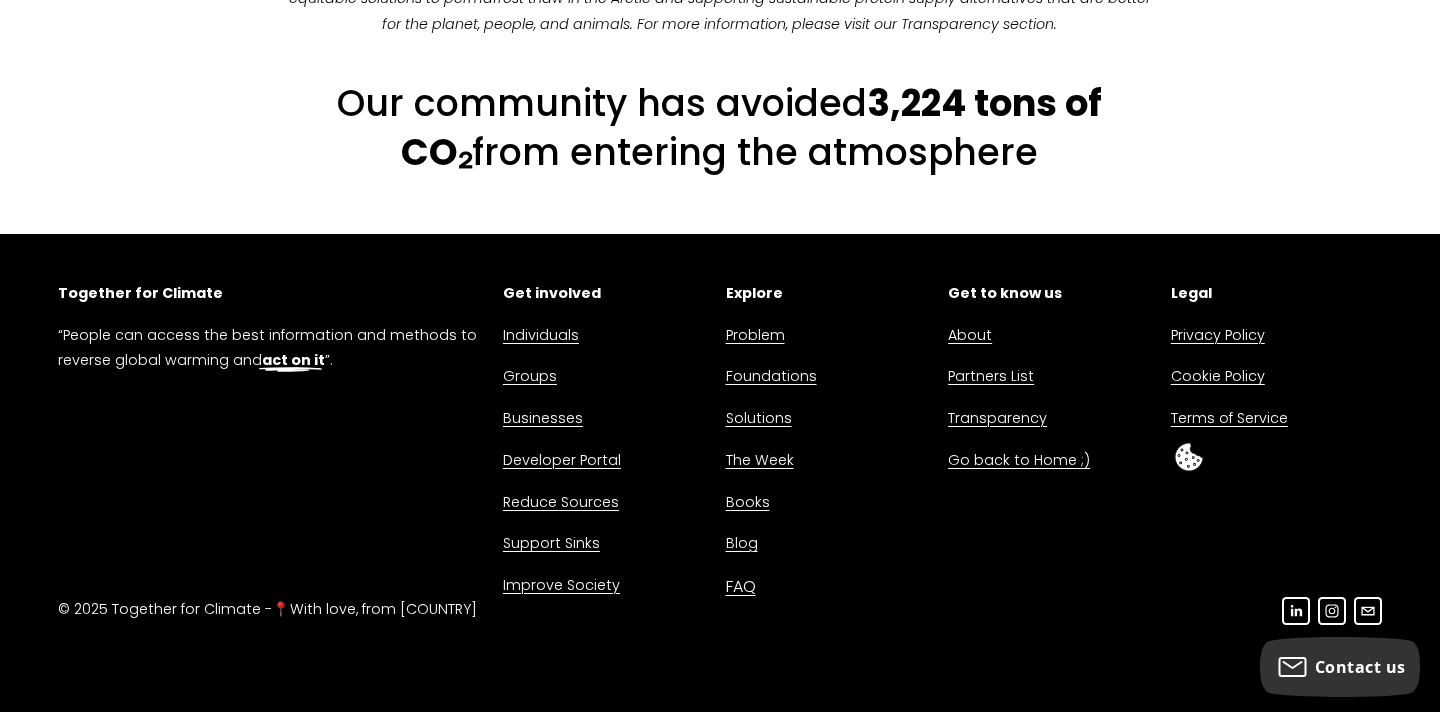 click on "Books" at bounding box center [748, 503] 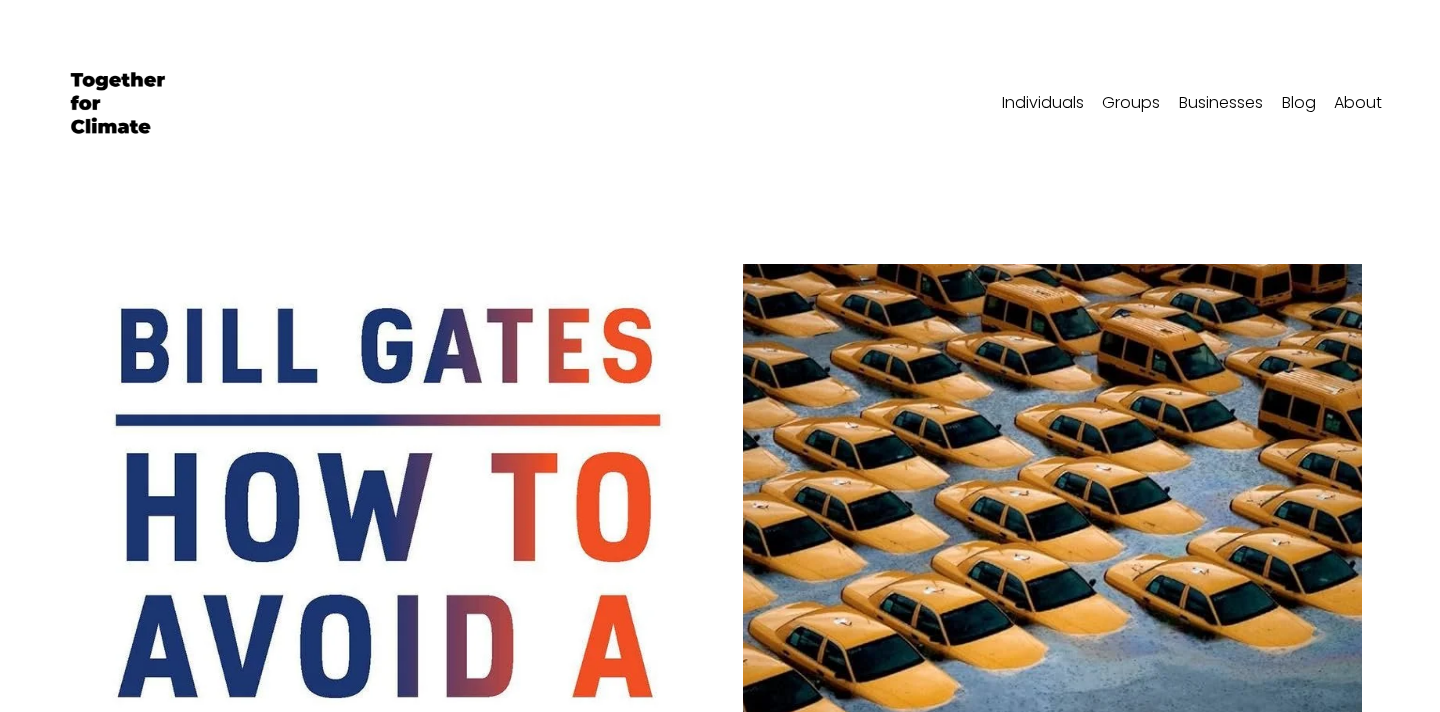 scroll, scrollTop: 1128, scrollLeft: 0, axis: vertical 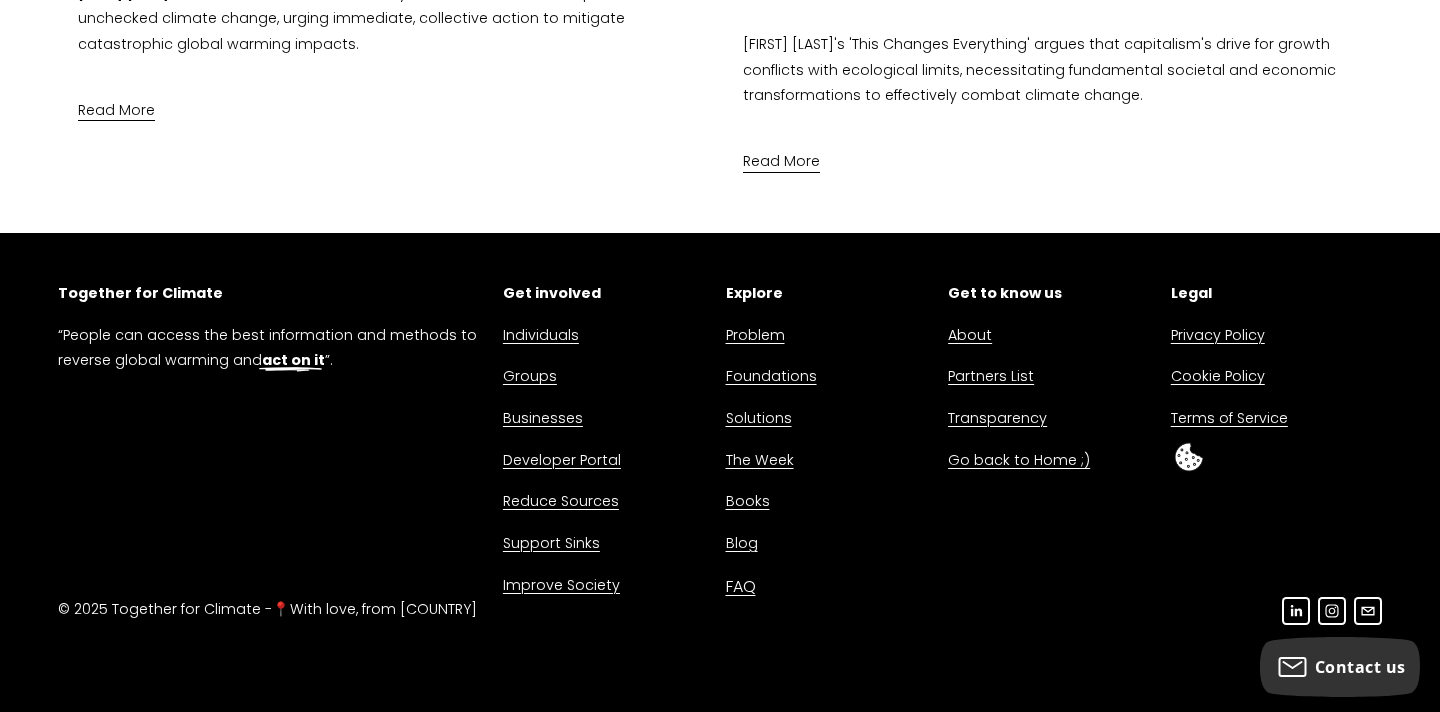 click on "[PUBLICATION]" at bounding box center (760, 461) 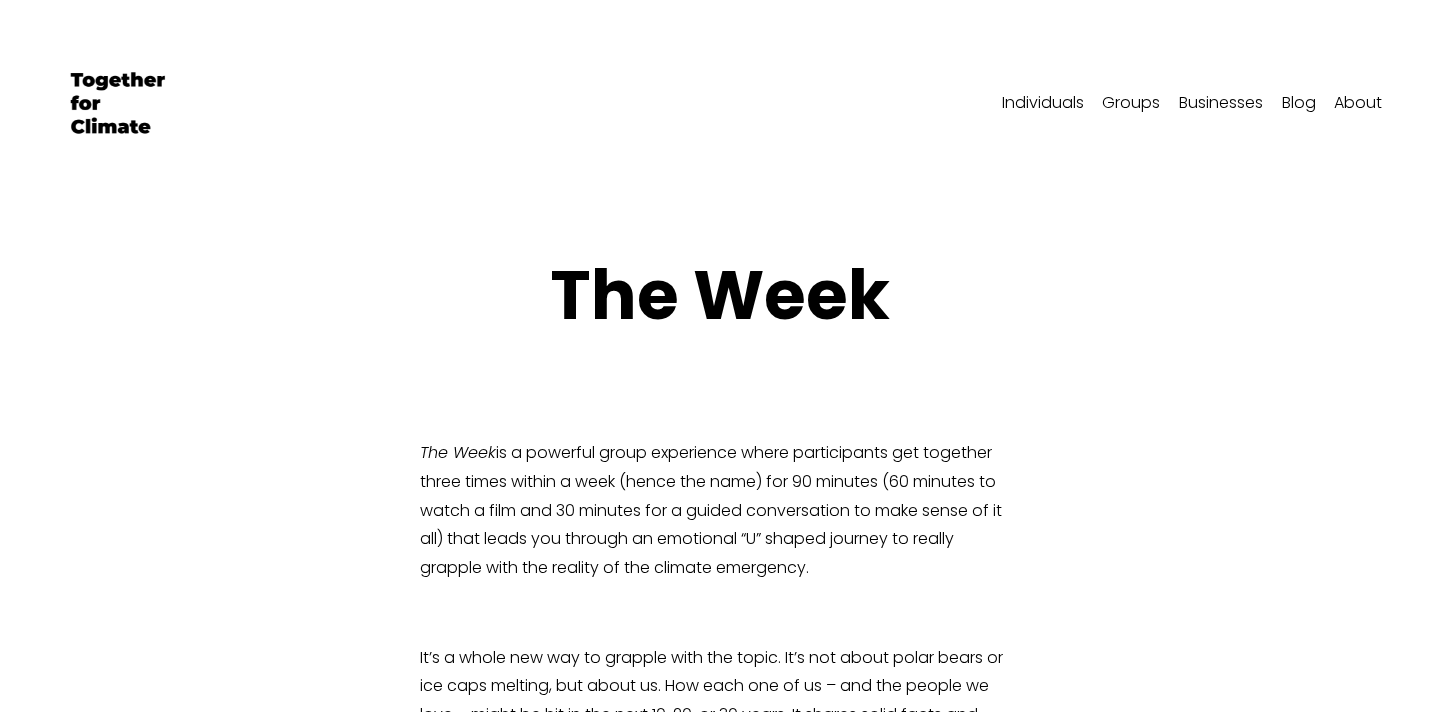 scroll, scrollTop: 0, scrollLeft: 0, axis: both 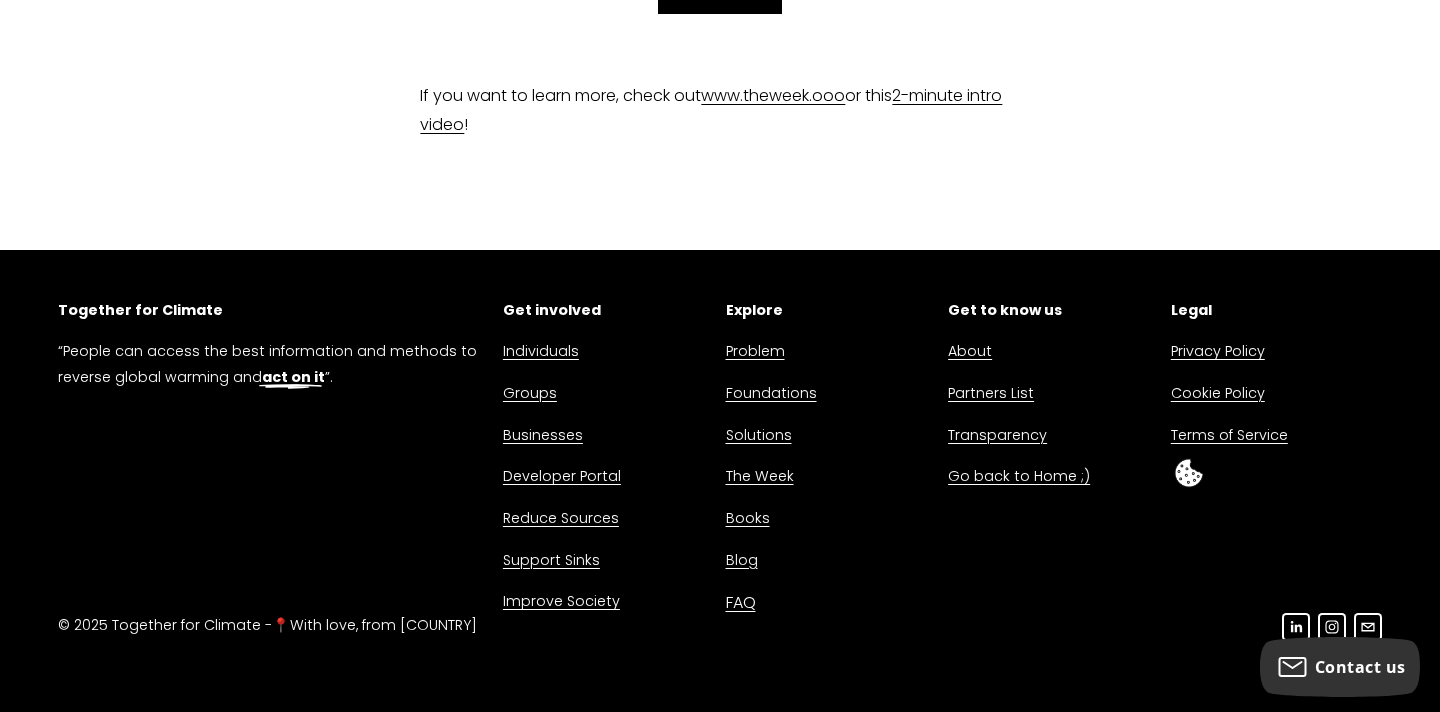 click on "Problem" at bounding box center [755, 352] 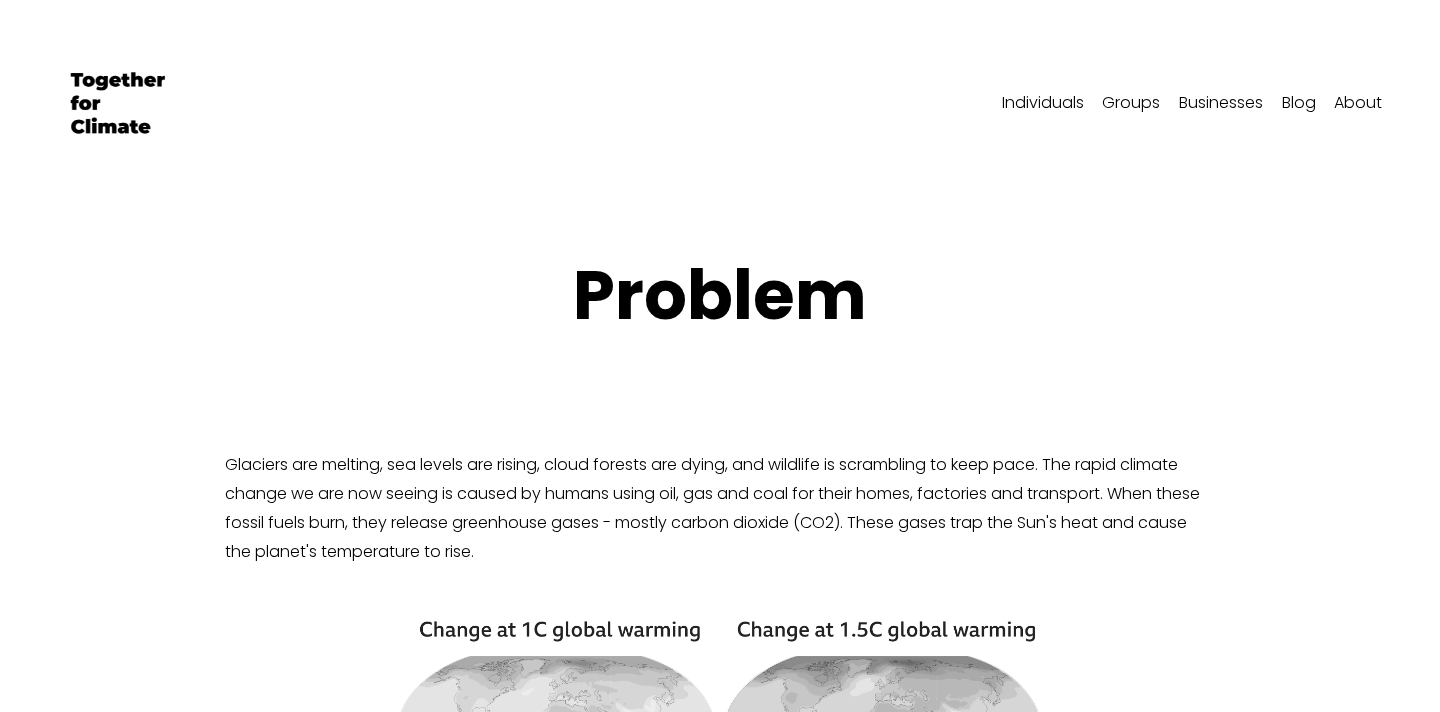 scroll, scrollTop: 0, scrollLeft: 0, axis: both 